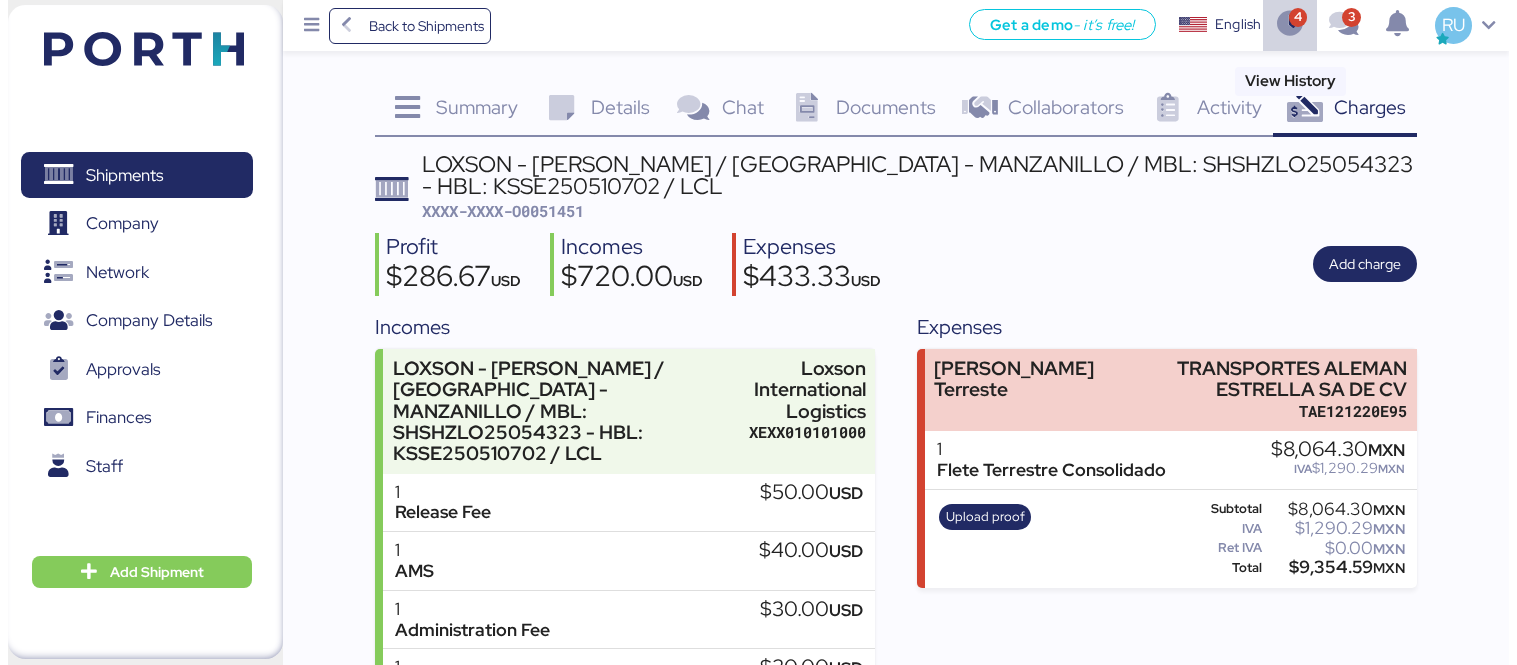 scroll, scrollTop: 0, scrollLeft: 0, axis: both 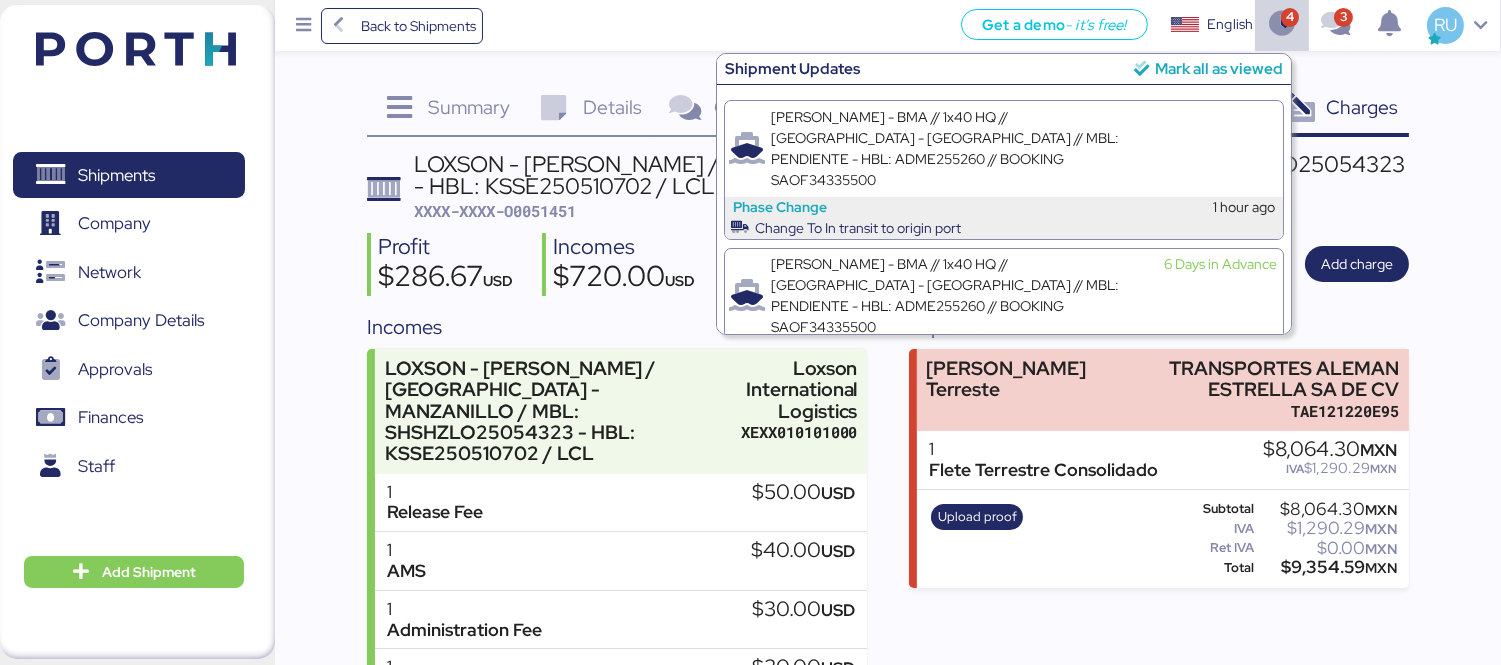 click on "Mark all as viewed" at bounding box center (1219, 68) 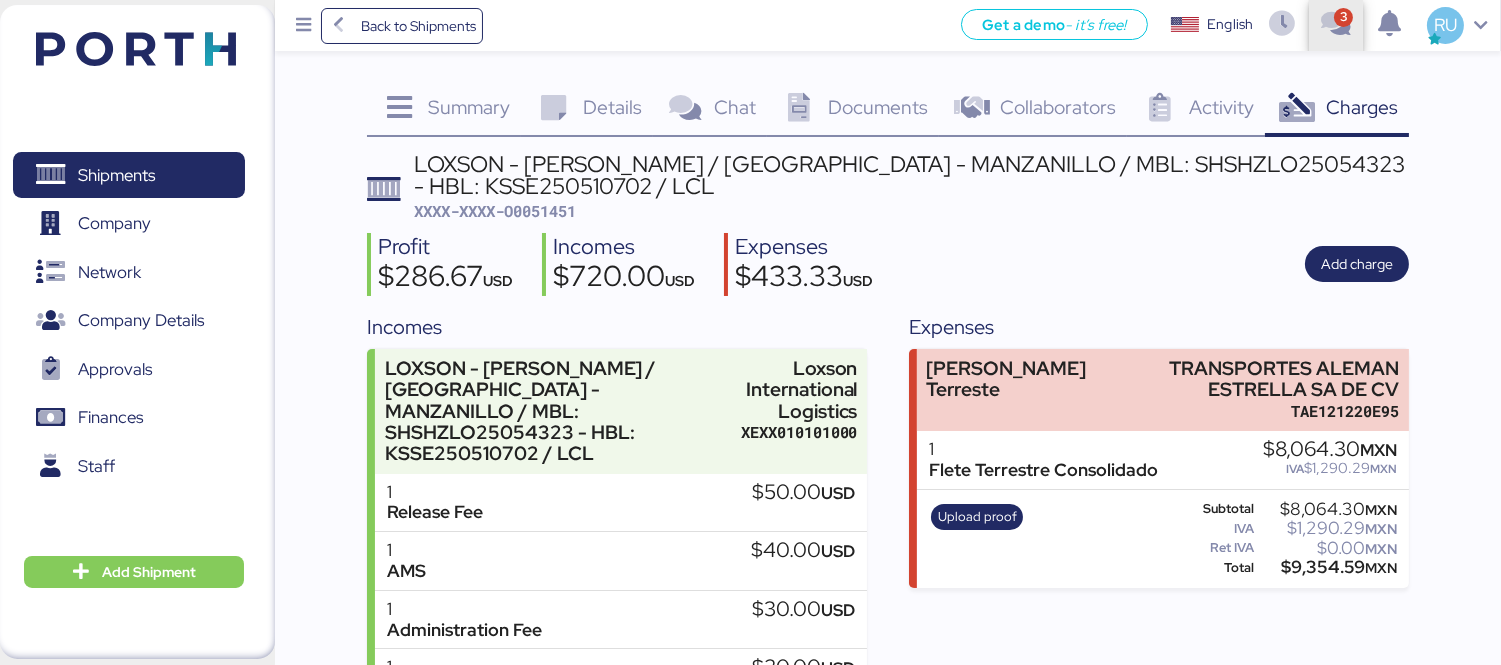 click at bounding box center (1335, 25) 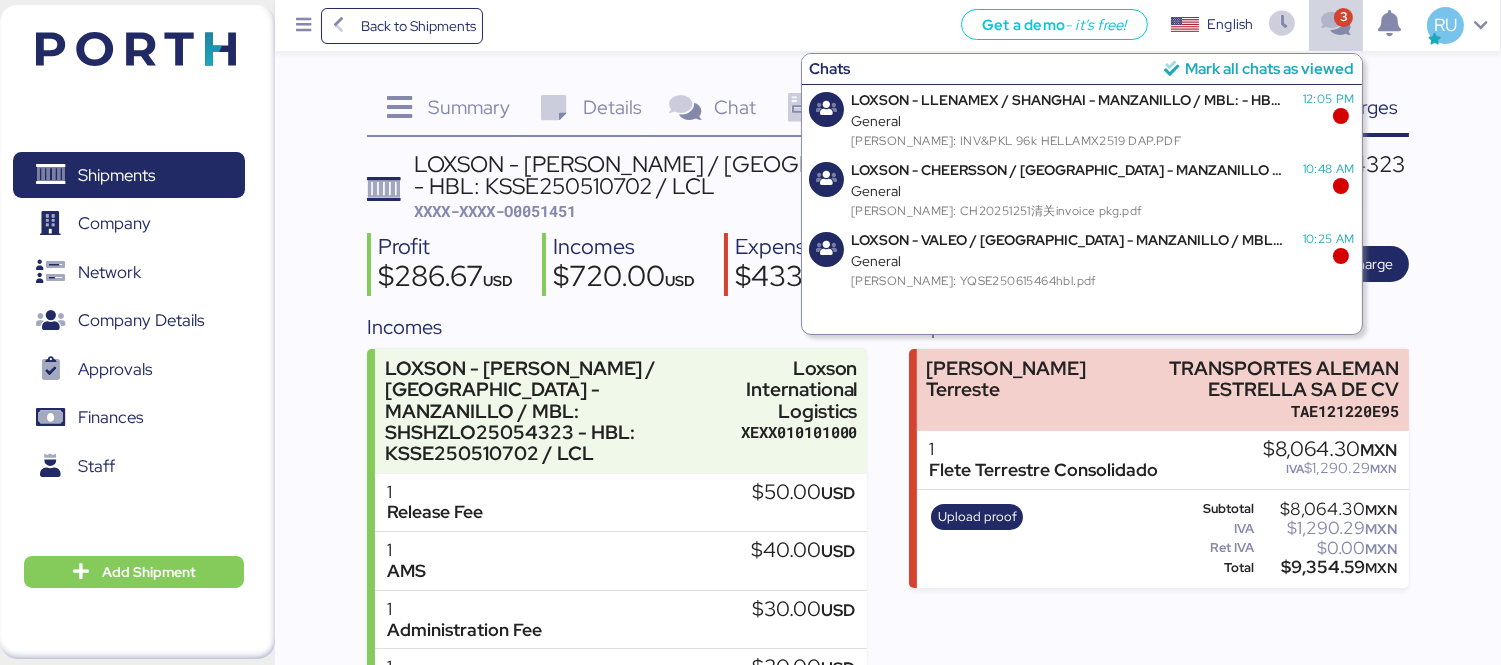 click on "Chats   Mark all chats as viewed" at bounding box center (1082, 69) 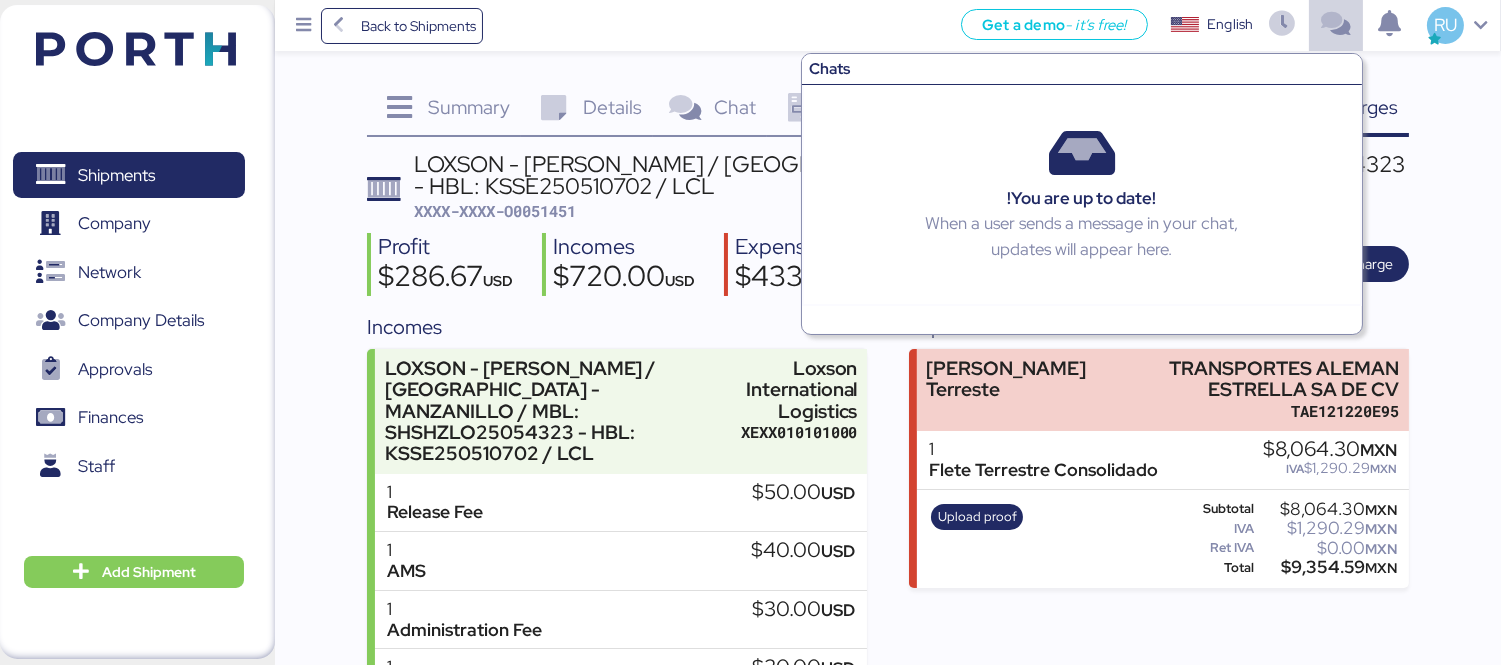 click at bounding box center (136, 49) 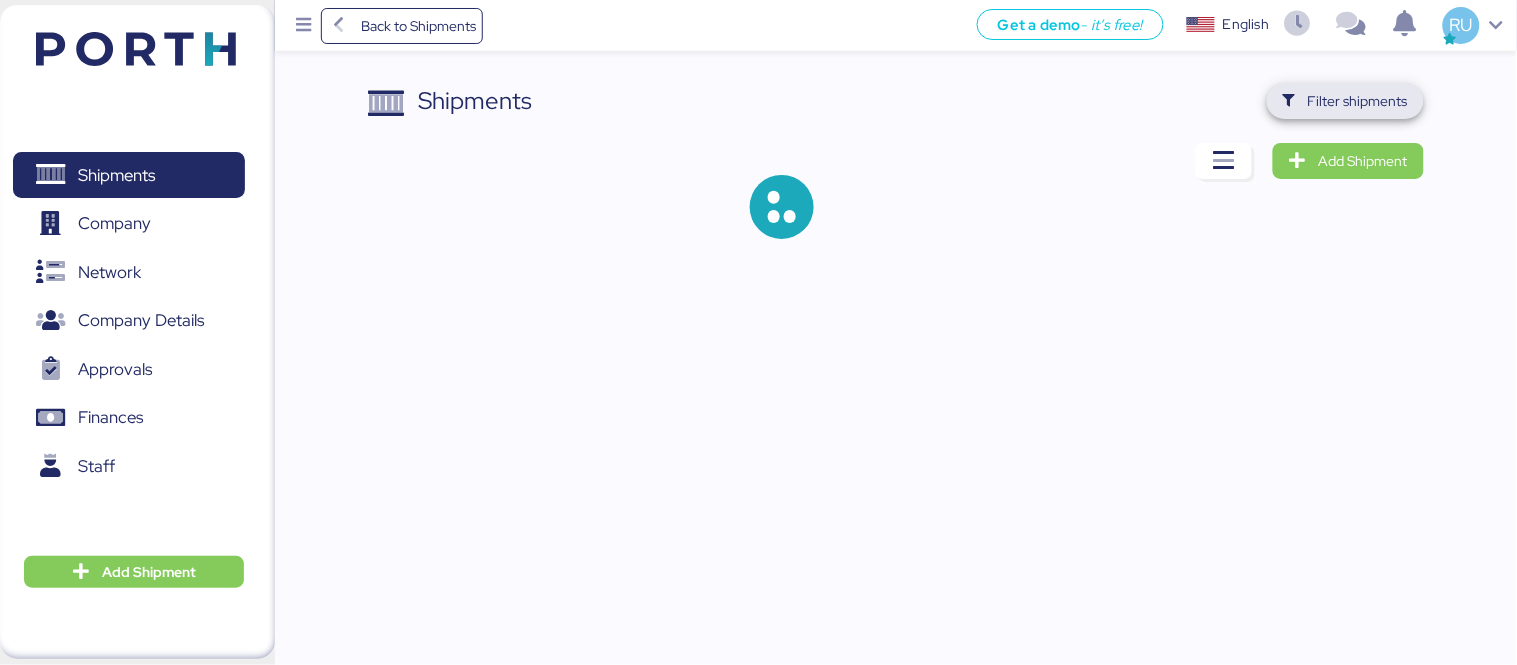 click on "Filter shipments" at bounding box center [1358, 101] 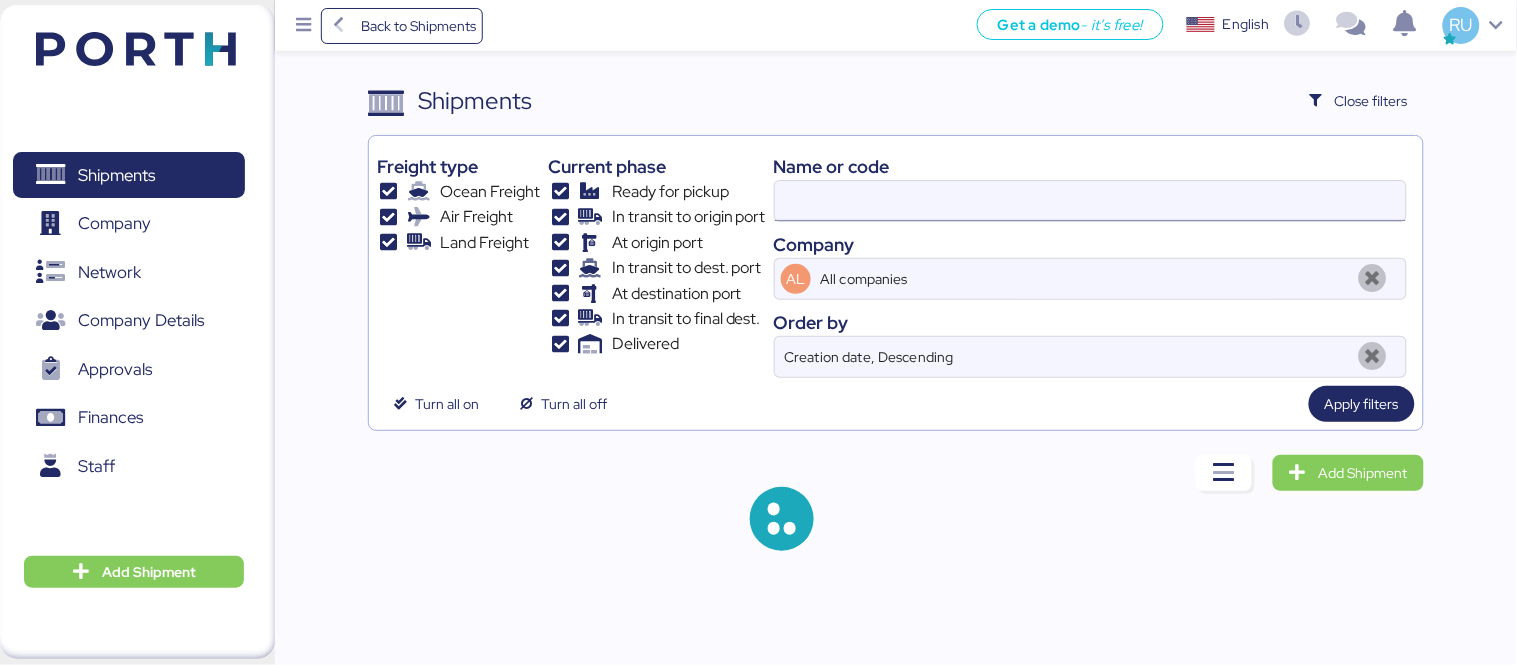 click at bounding box center (1090, 201) 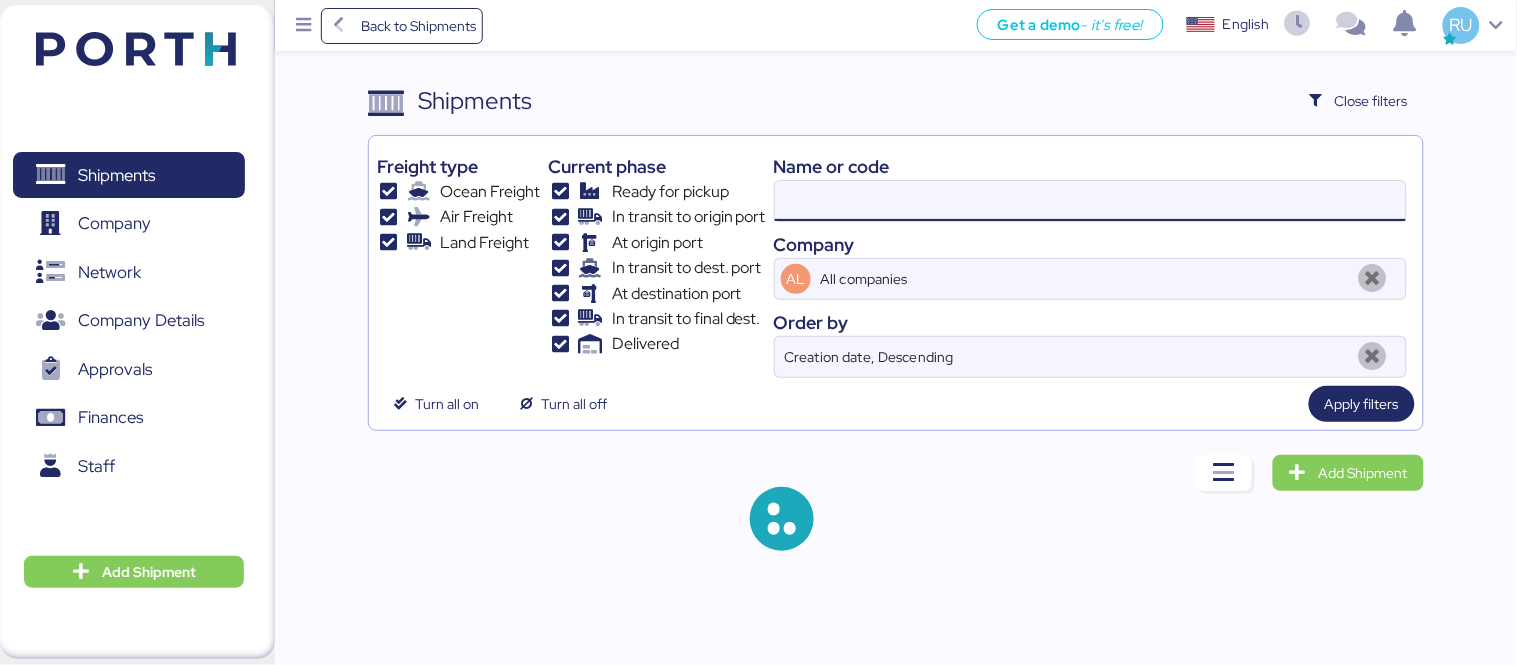 paste on "O0051720" 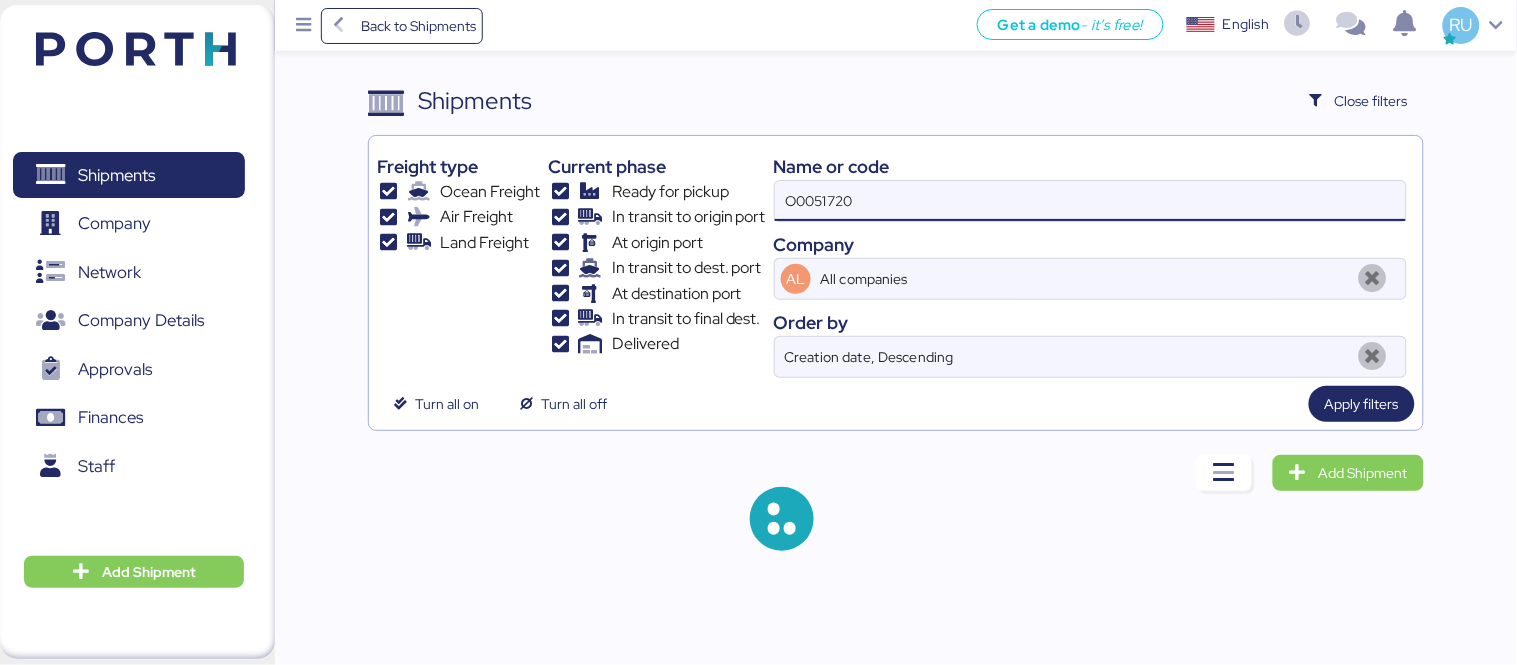 type on "O0051720" 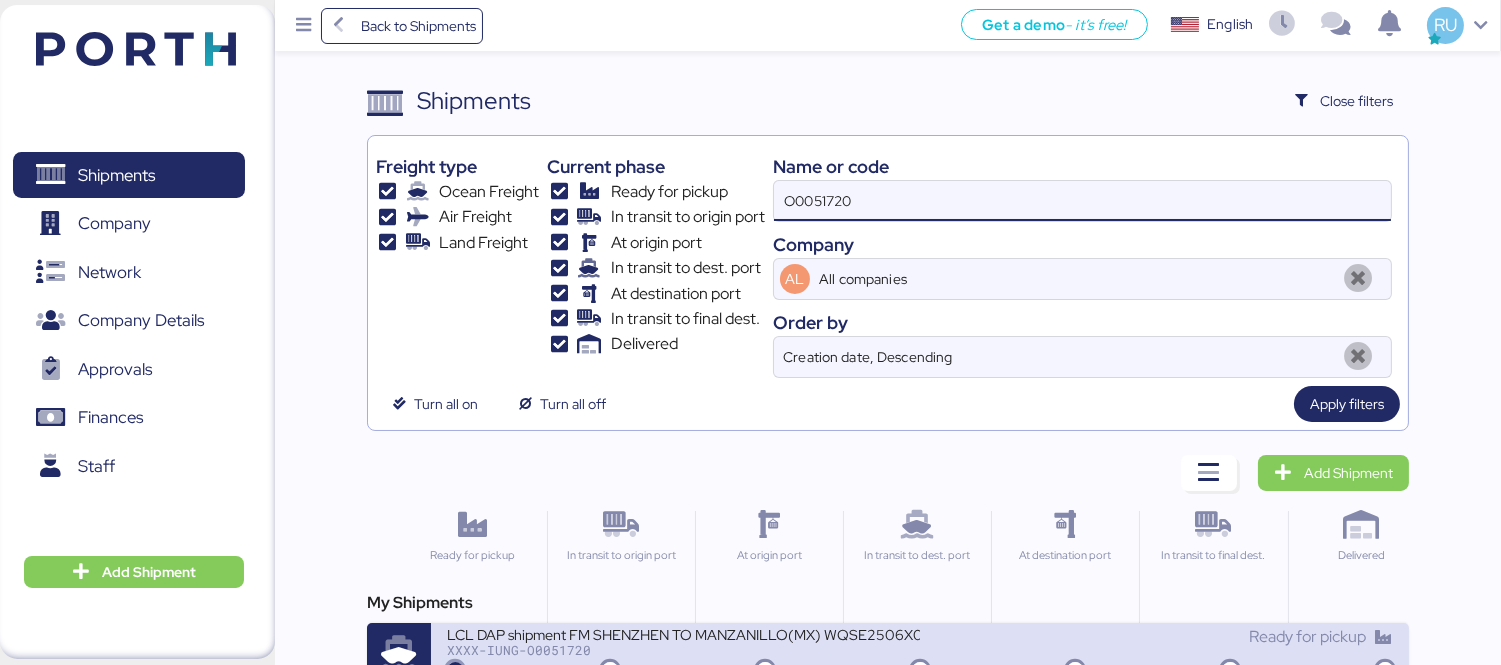 click on "LCL DAP shipment FM SHENZHEN TO MANZANILLO(MX) WQSE2506X06" at bounding box center [683, 633] 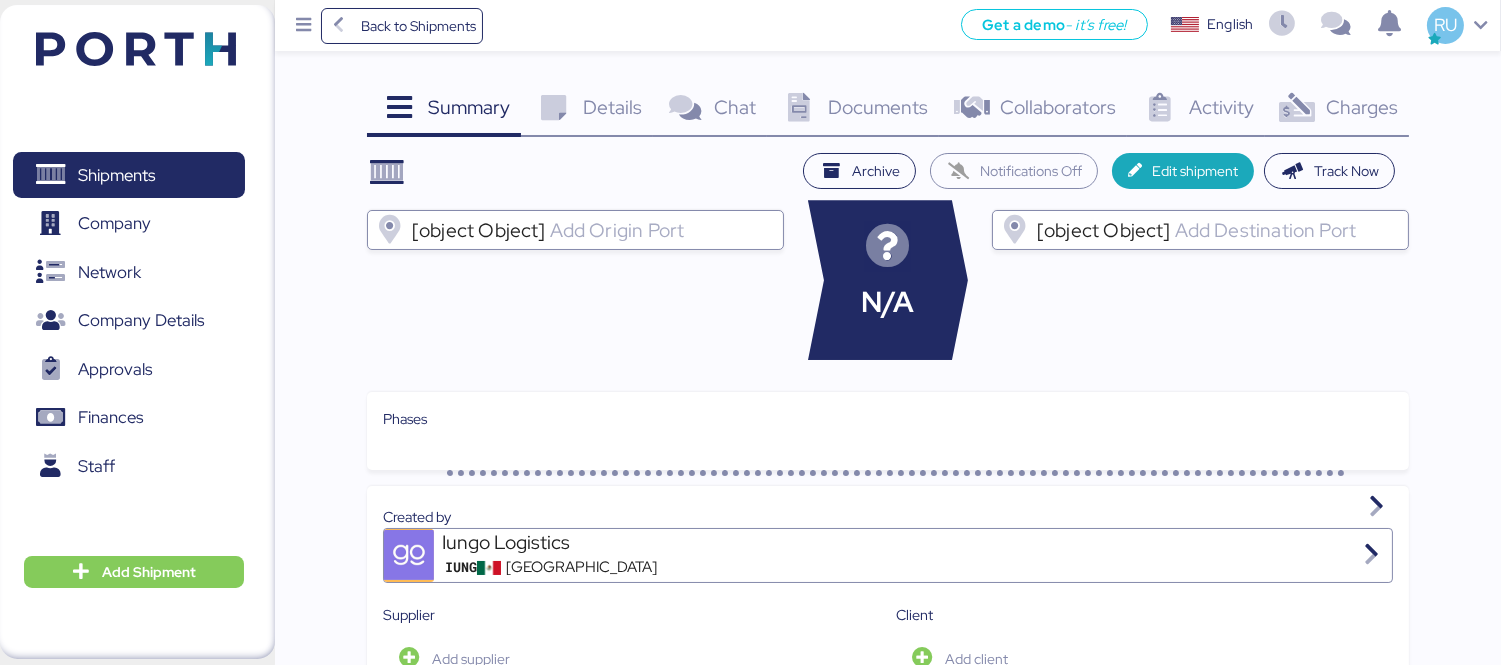 click on "Charges" at bounding box center [1362, 107] 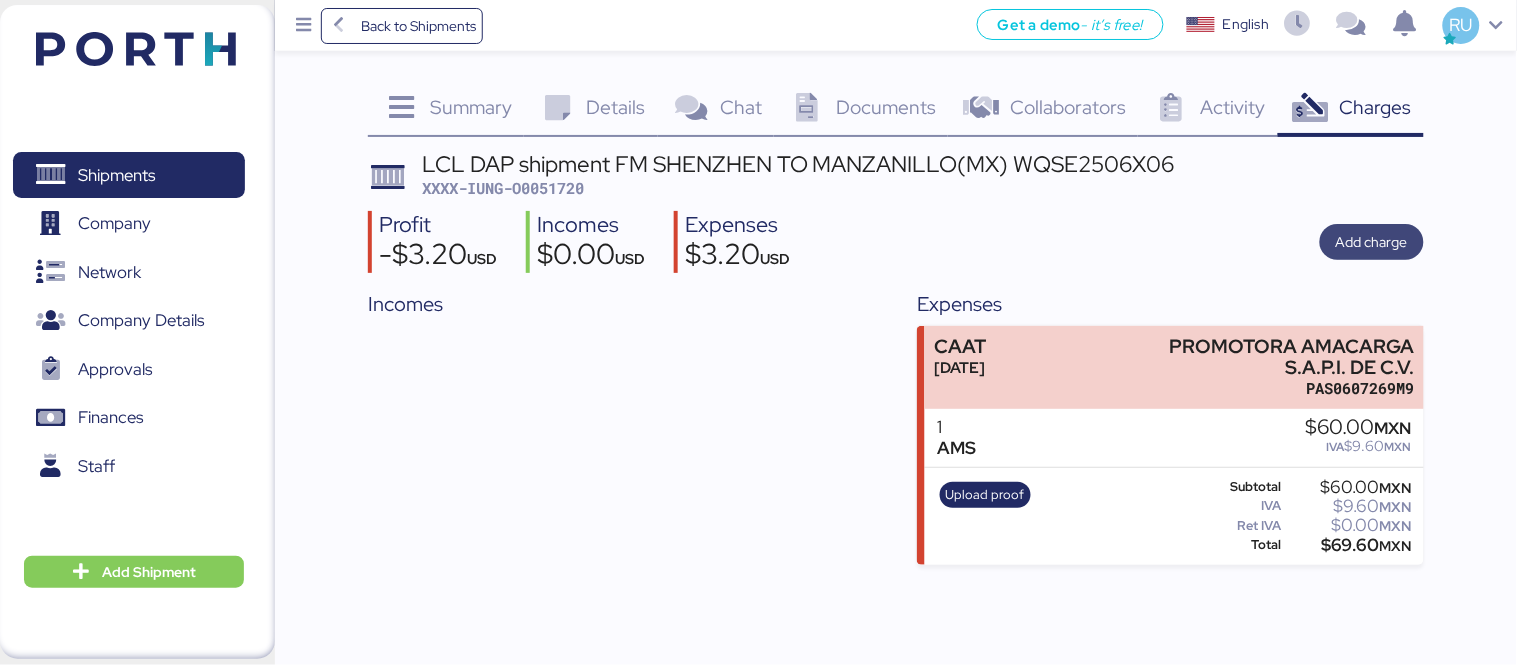 click on "Add charge" at bounding box center (1372, 242) 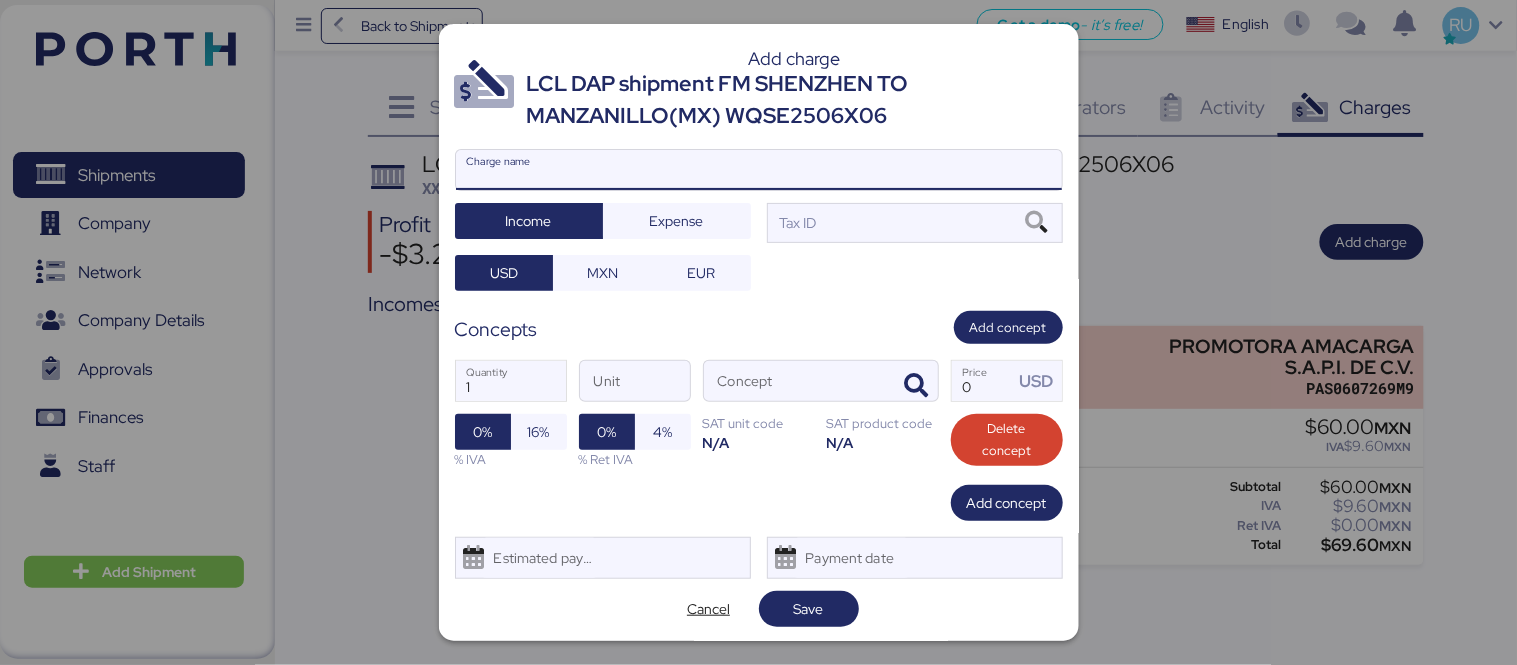click on "Charge name" at bounding box center (759, 170) 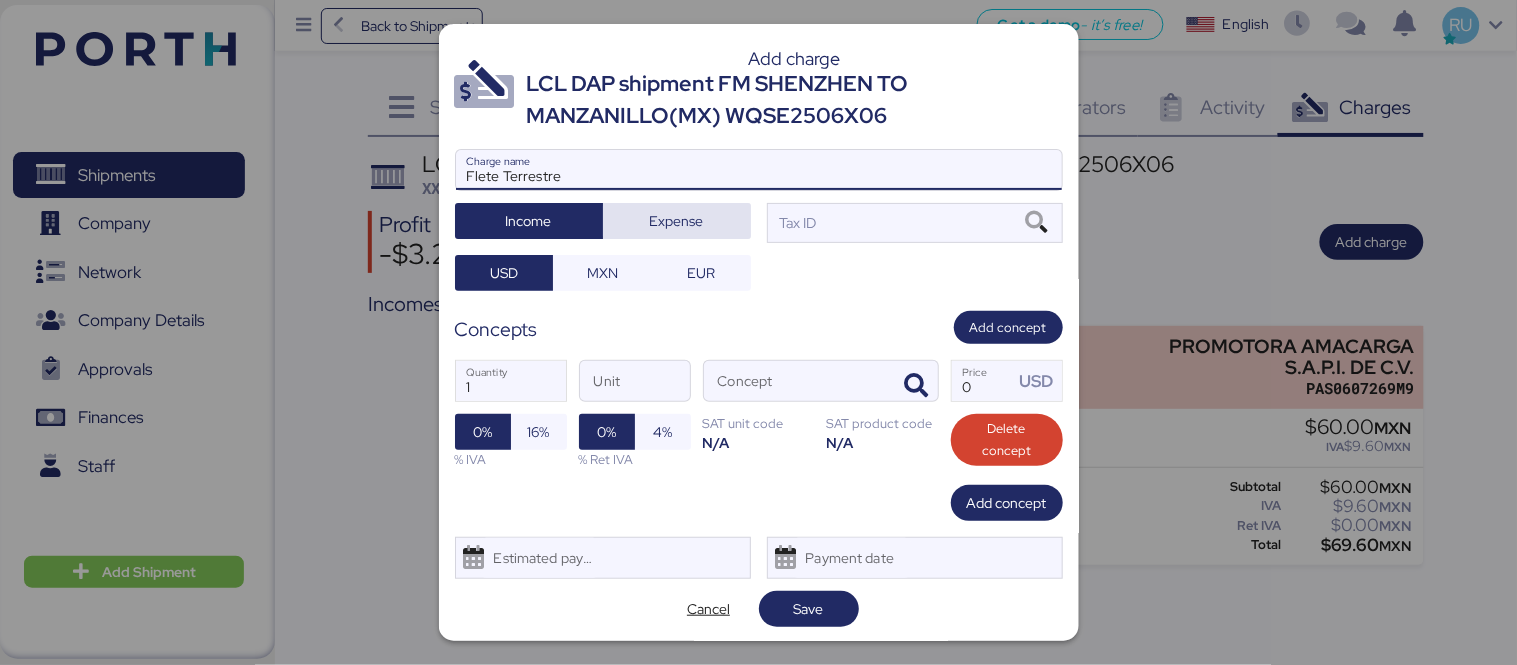 type on "Flete Terrestre" 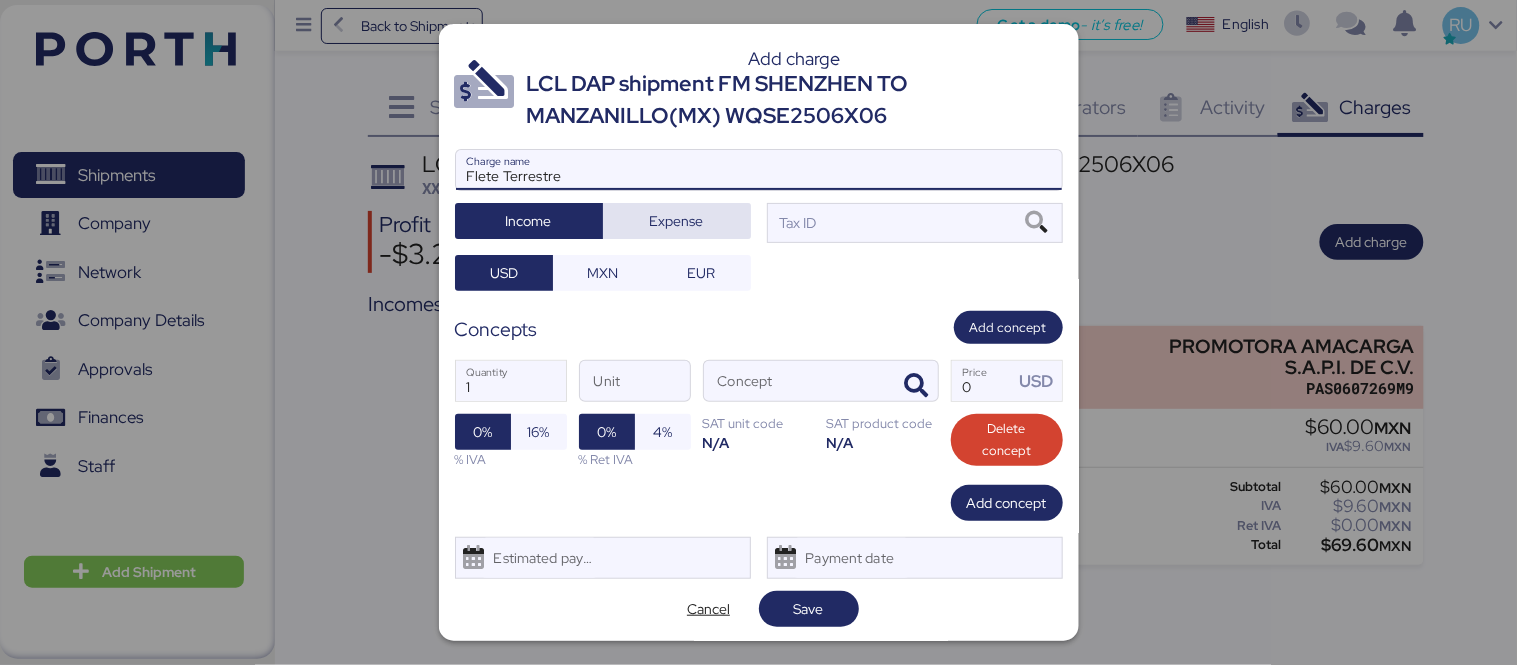 click on "Expense" at bounding box center [677, 221] 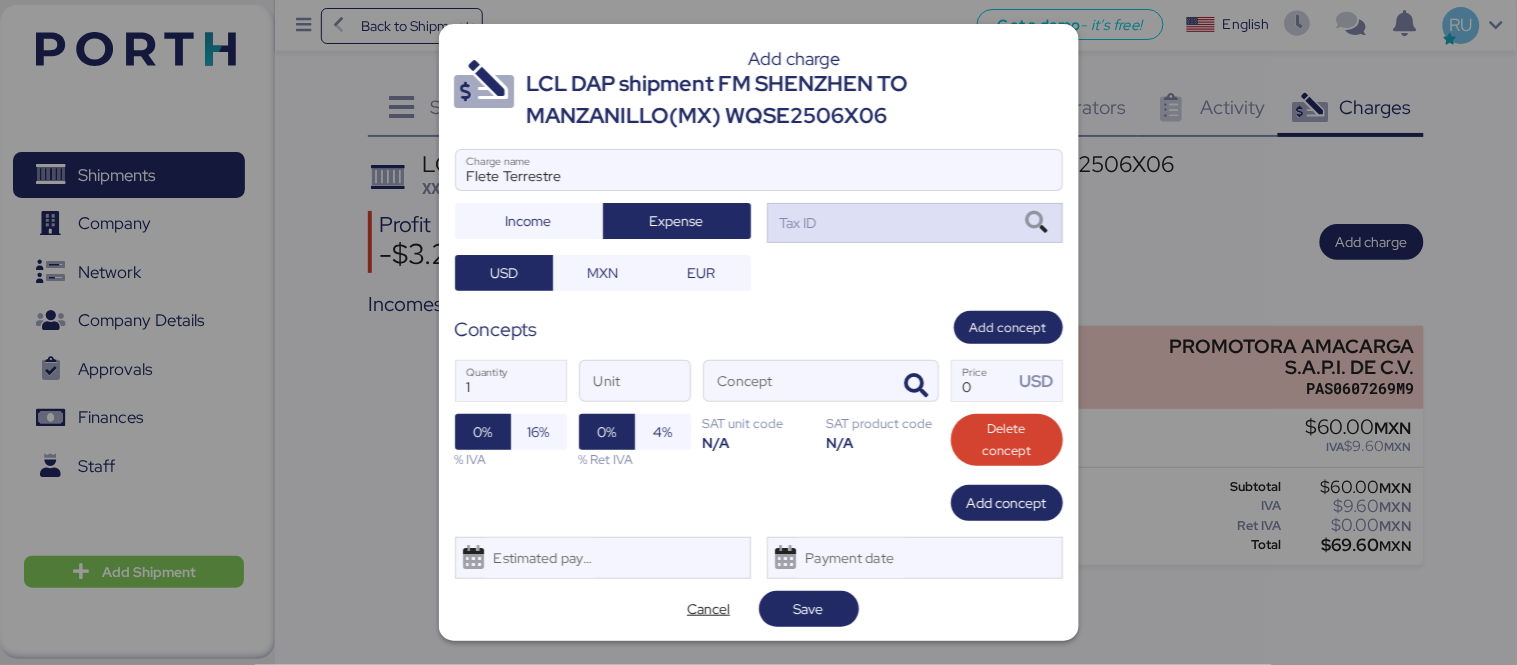 click on "Tax ID" at bounding box center (915, 223) 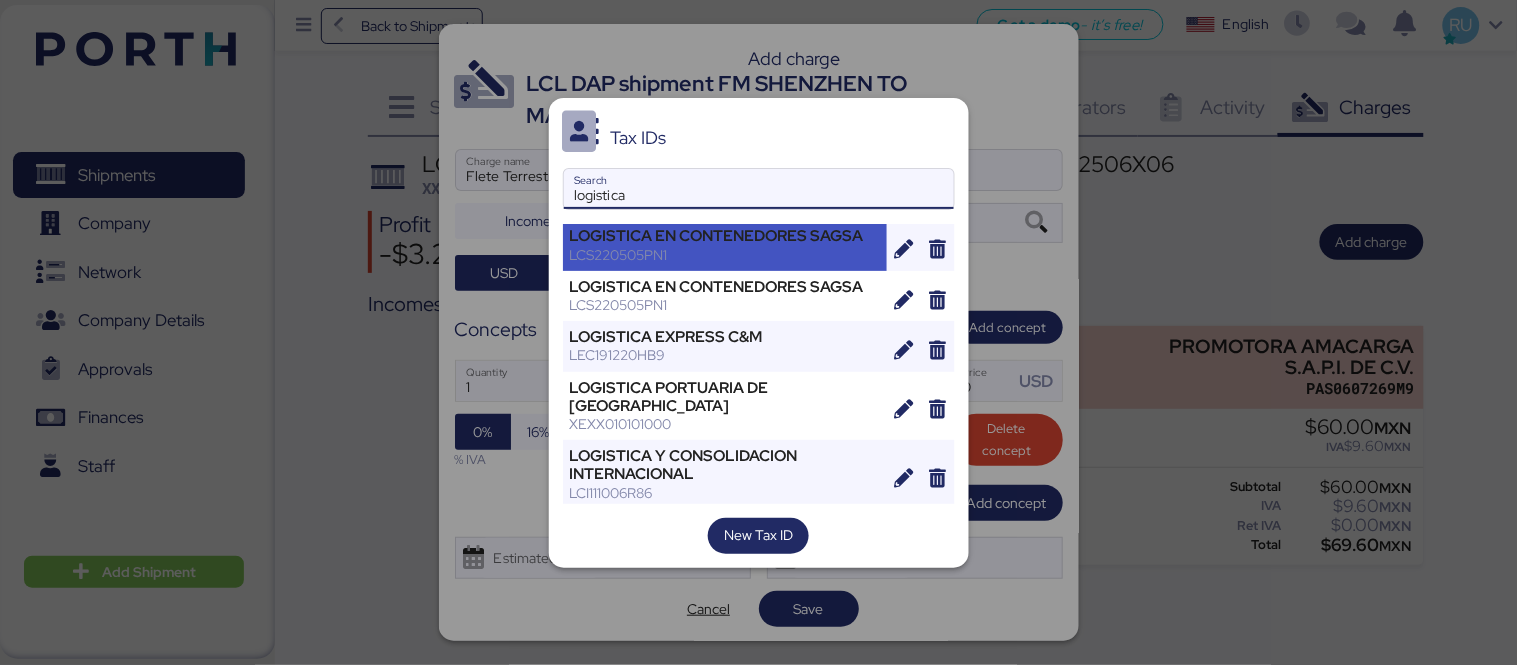 scroll, scrollTop: 467, scrollLeft: 0, axis: vertical 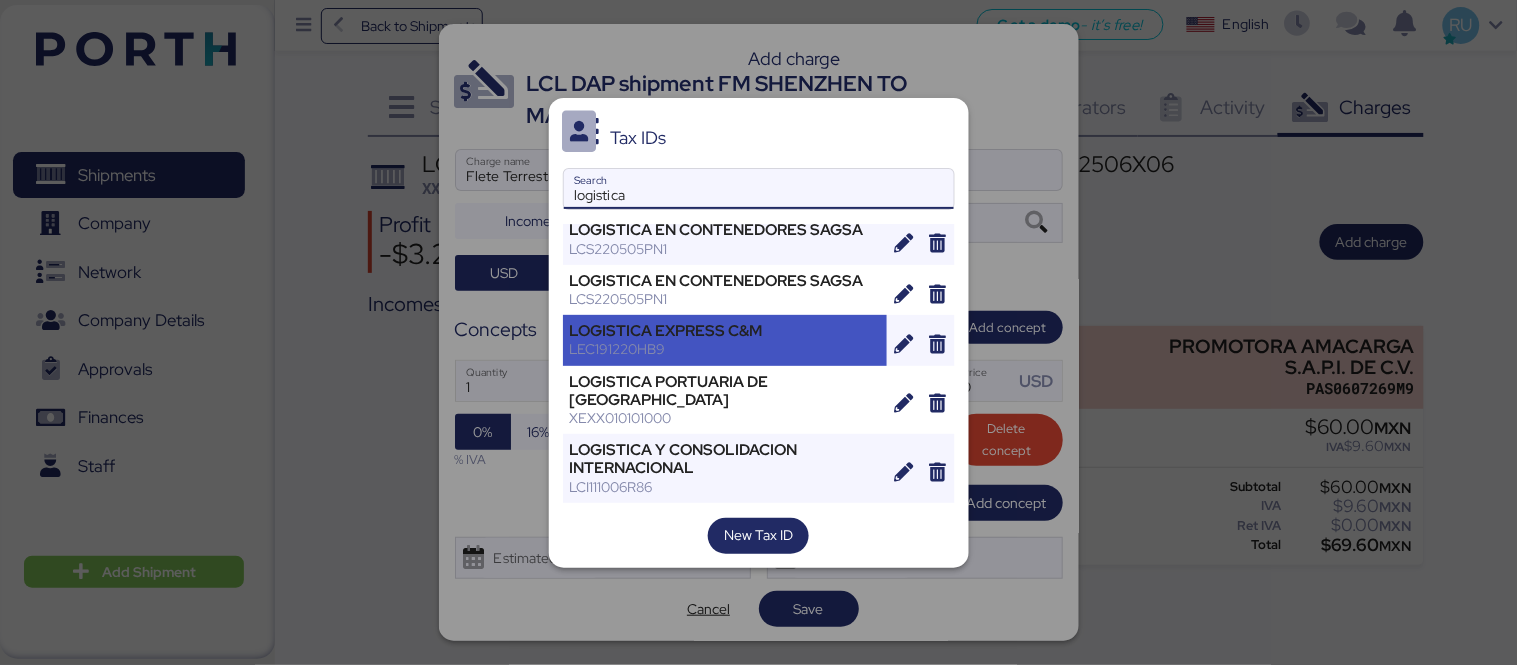 type on "logistica" 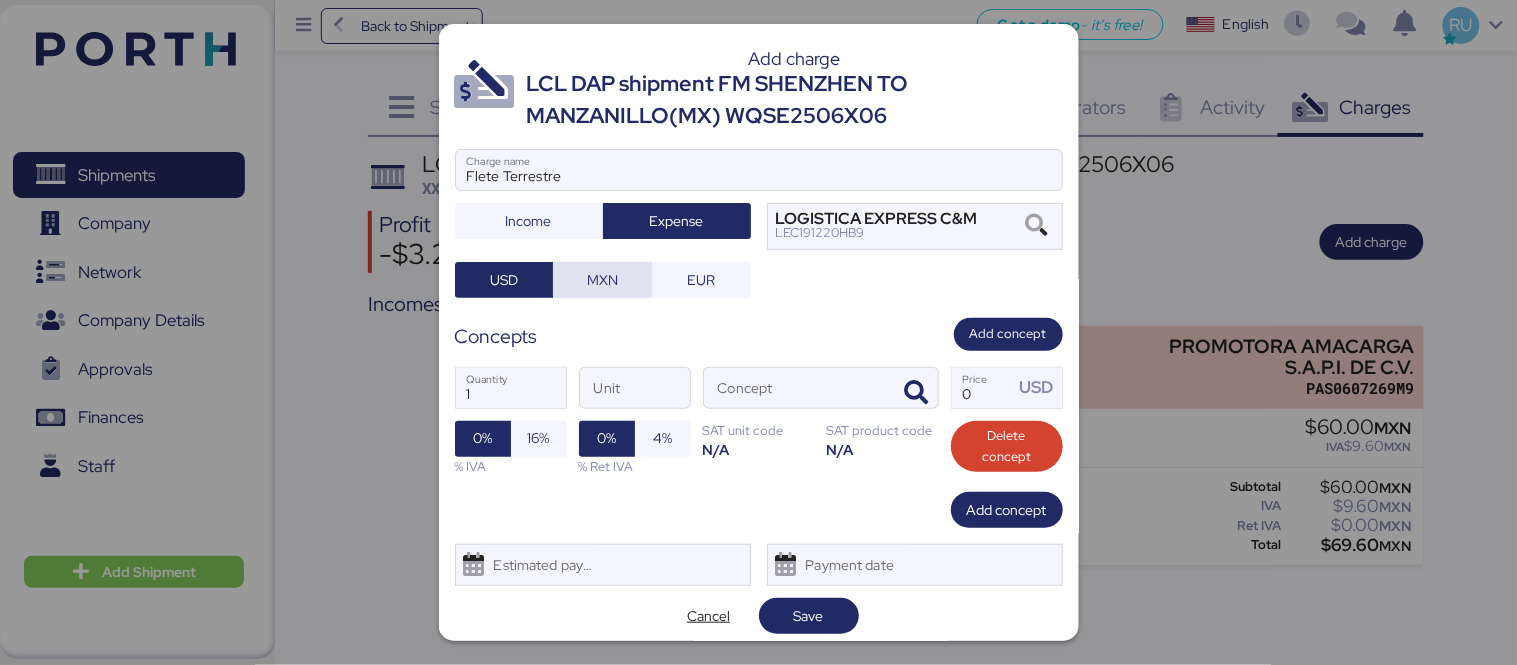 click on "MXN" at bounding box center (602, 280) 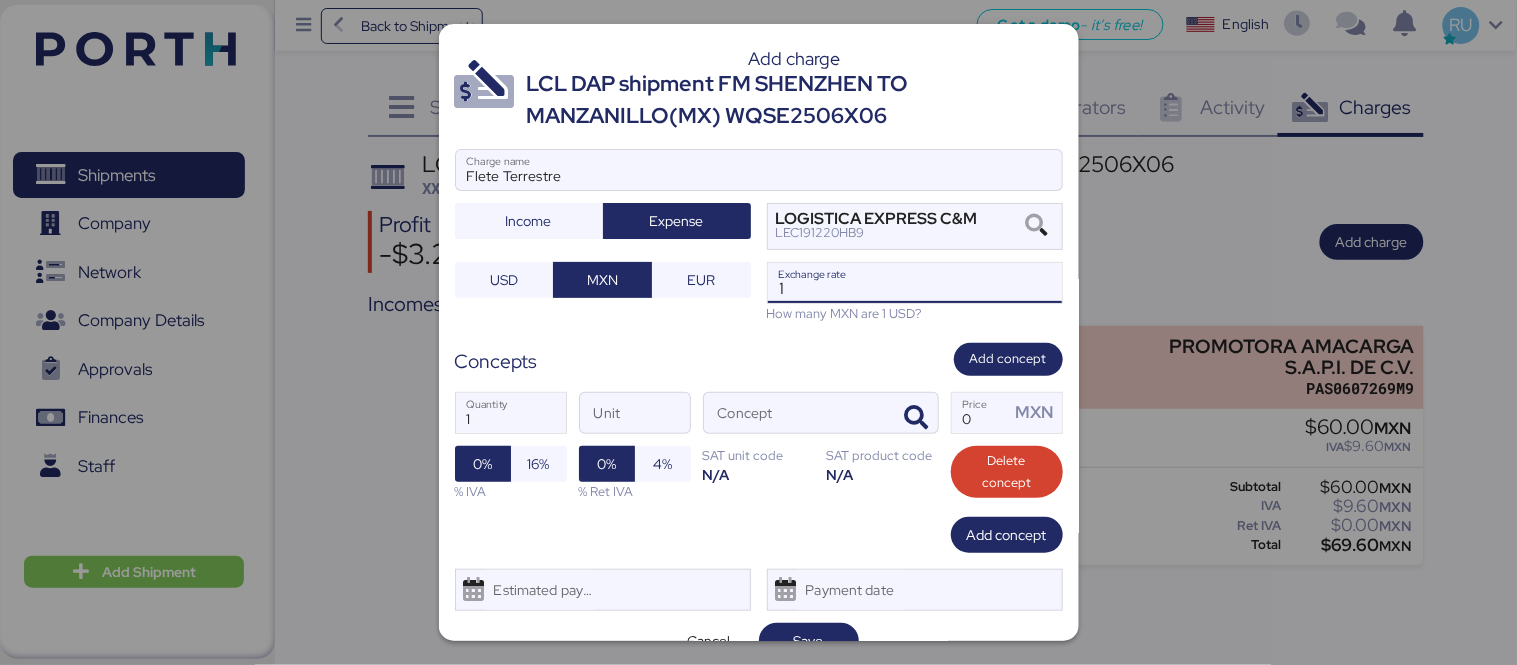 click on "1" at bounding box center (915, 283) 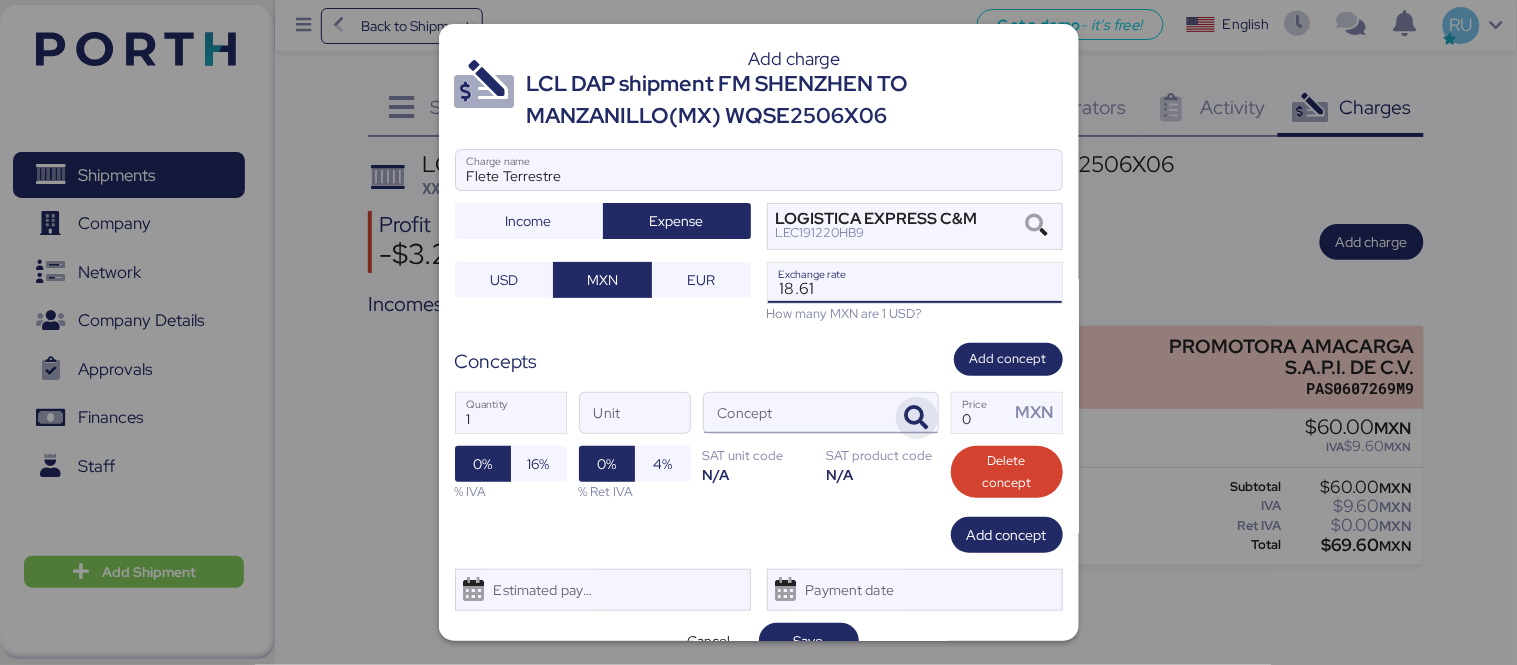 type on "18.61" 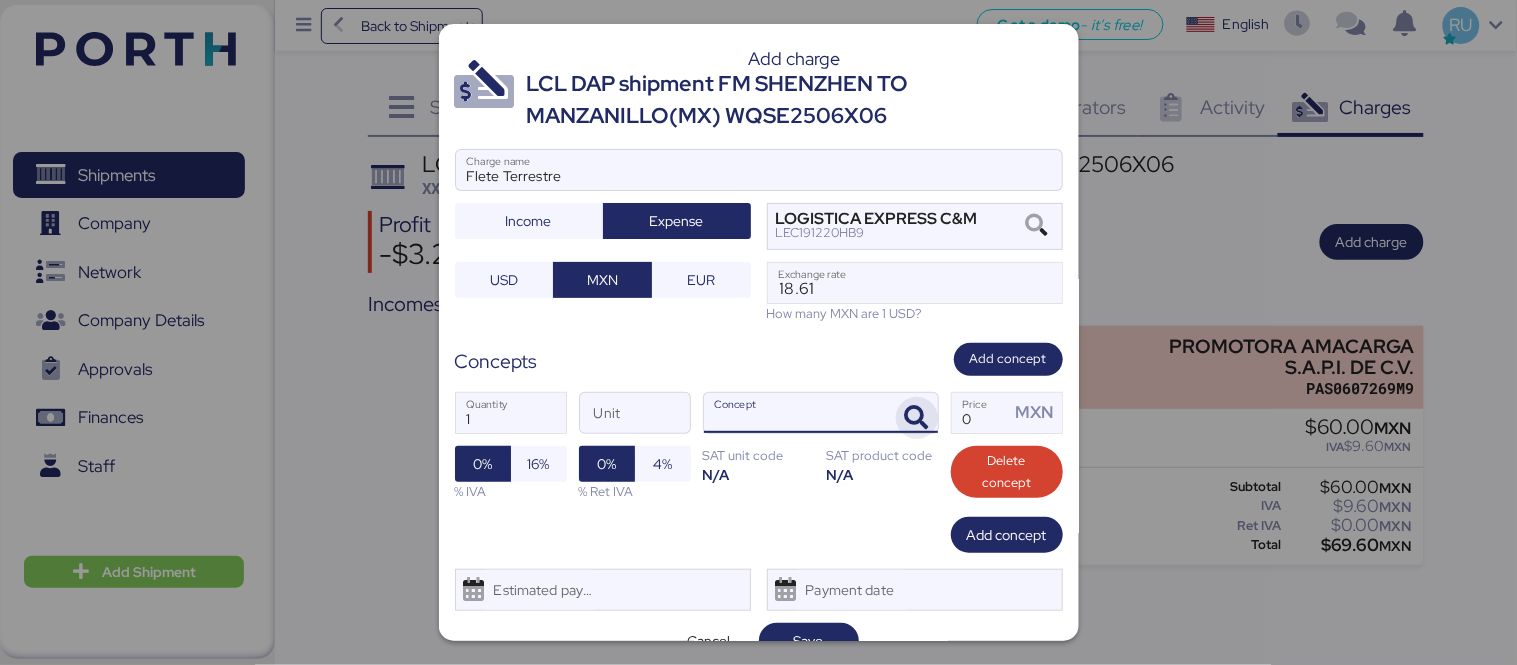 click at bounding box center [917, 418] 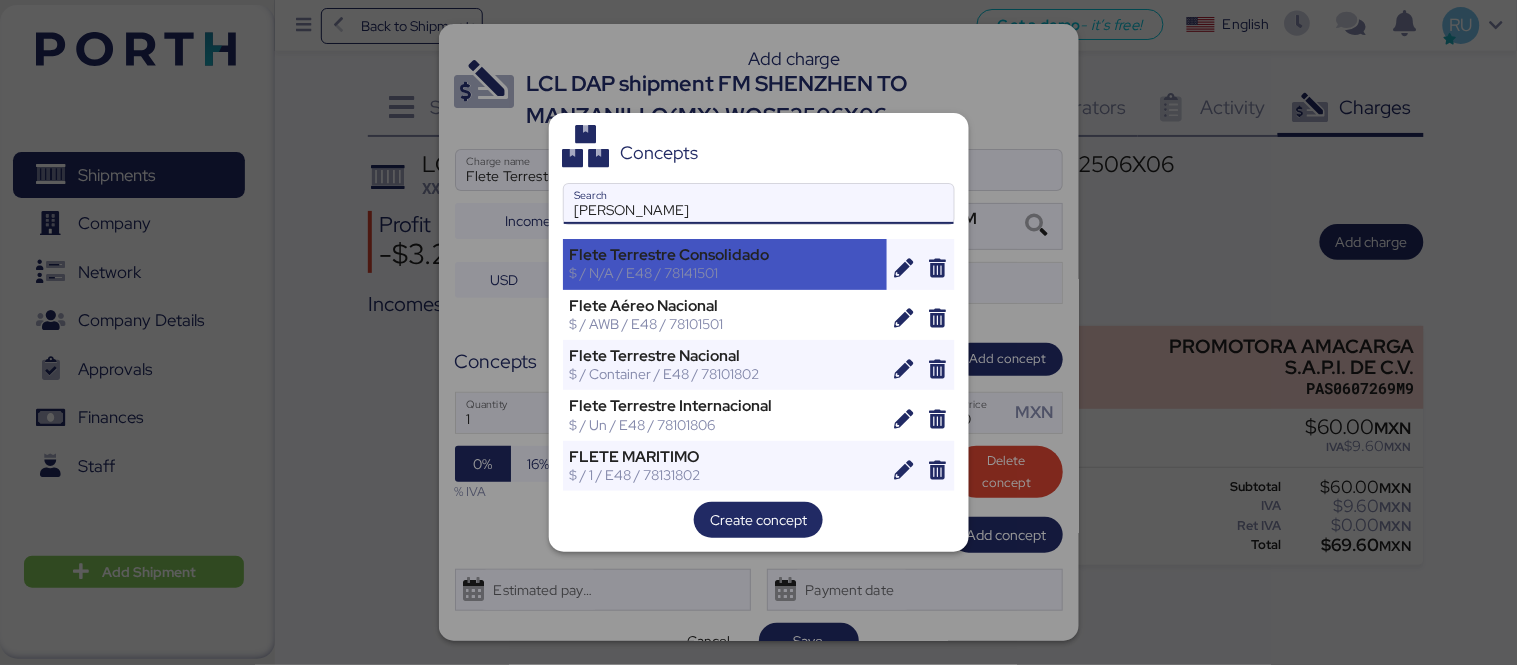 type on "[PERSON_NAME]" 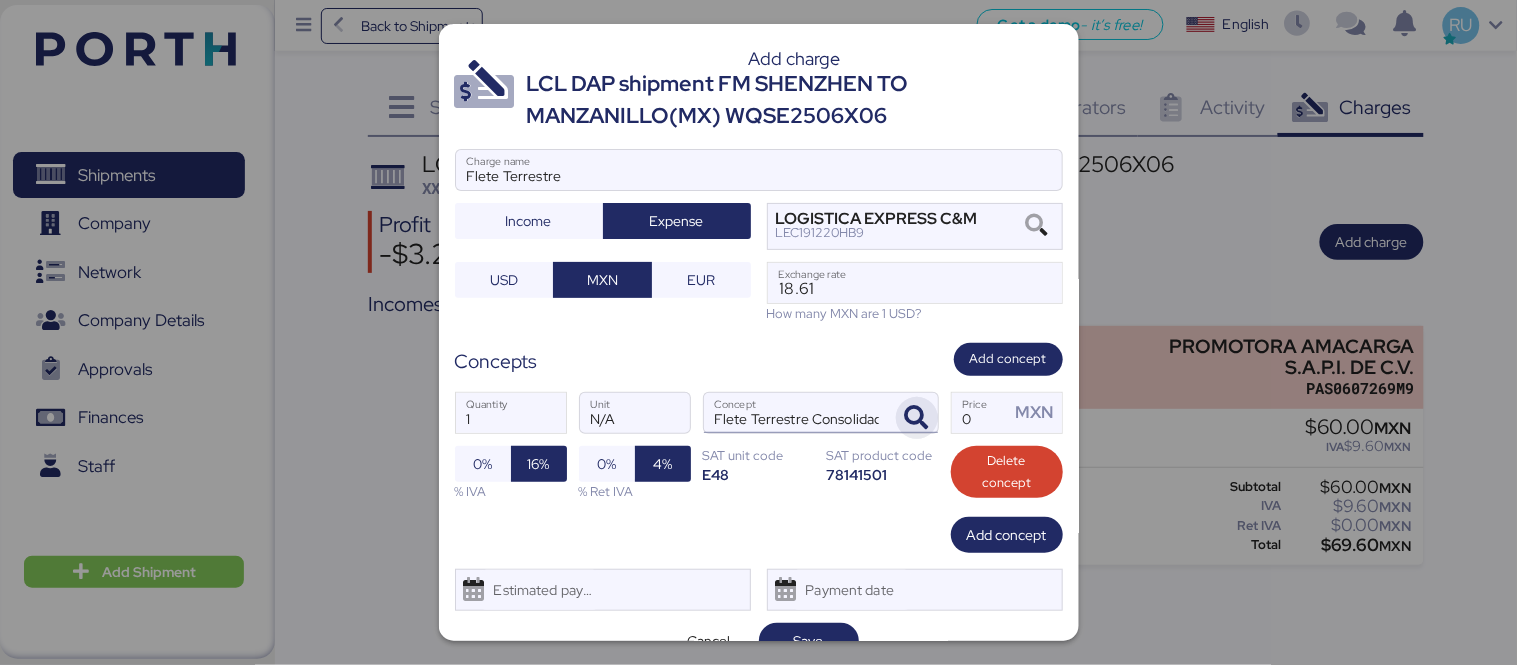 click at bounding box center (917, 418) 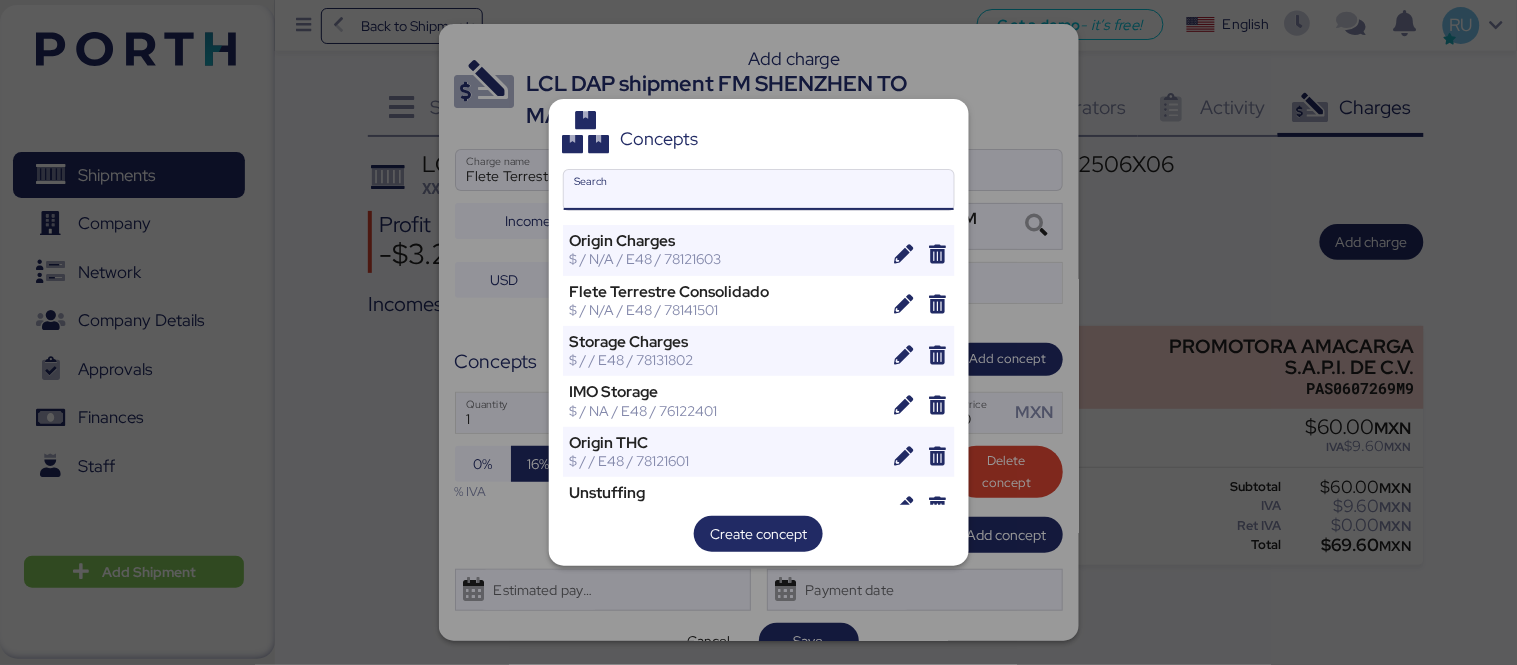 click on "Search" at bounding box center [759, 190] 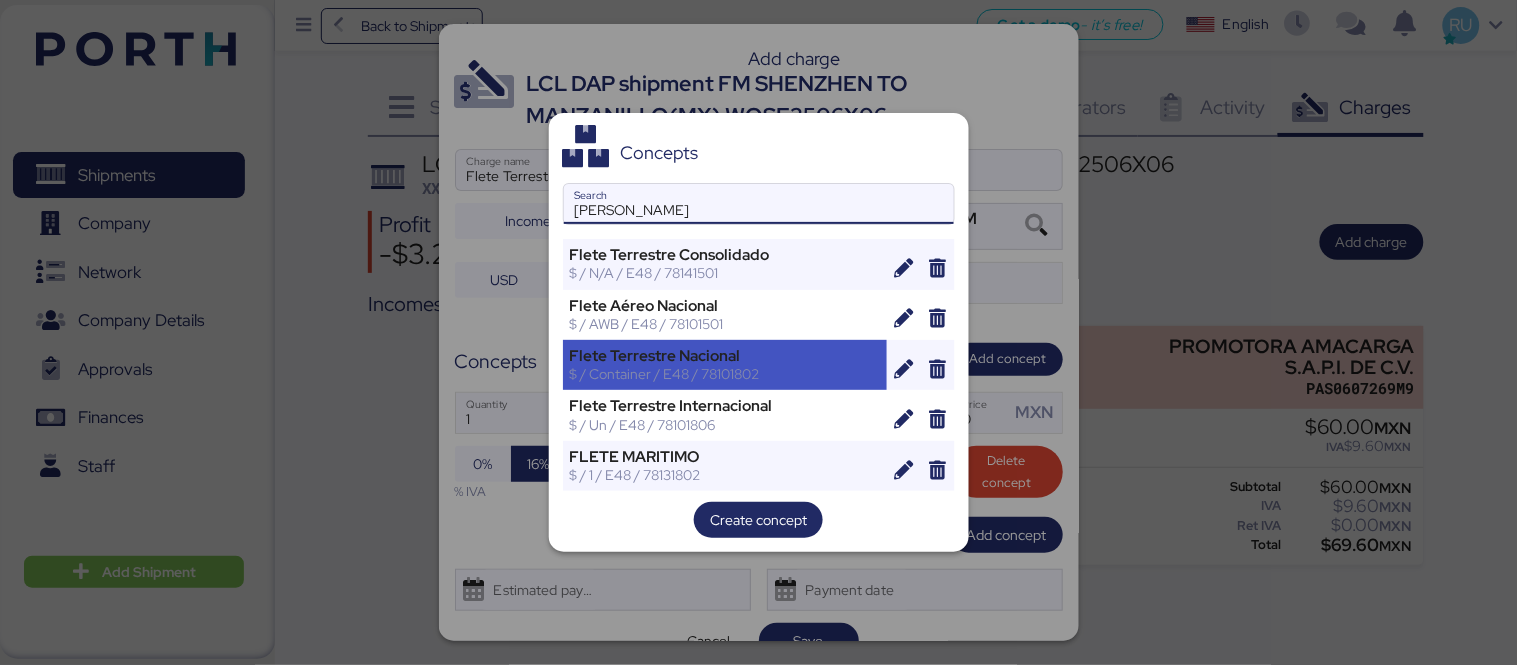 type on "[PERSON_NAME]" 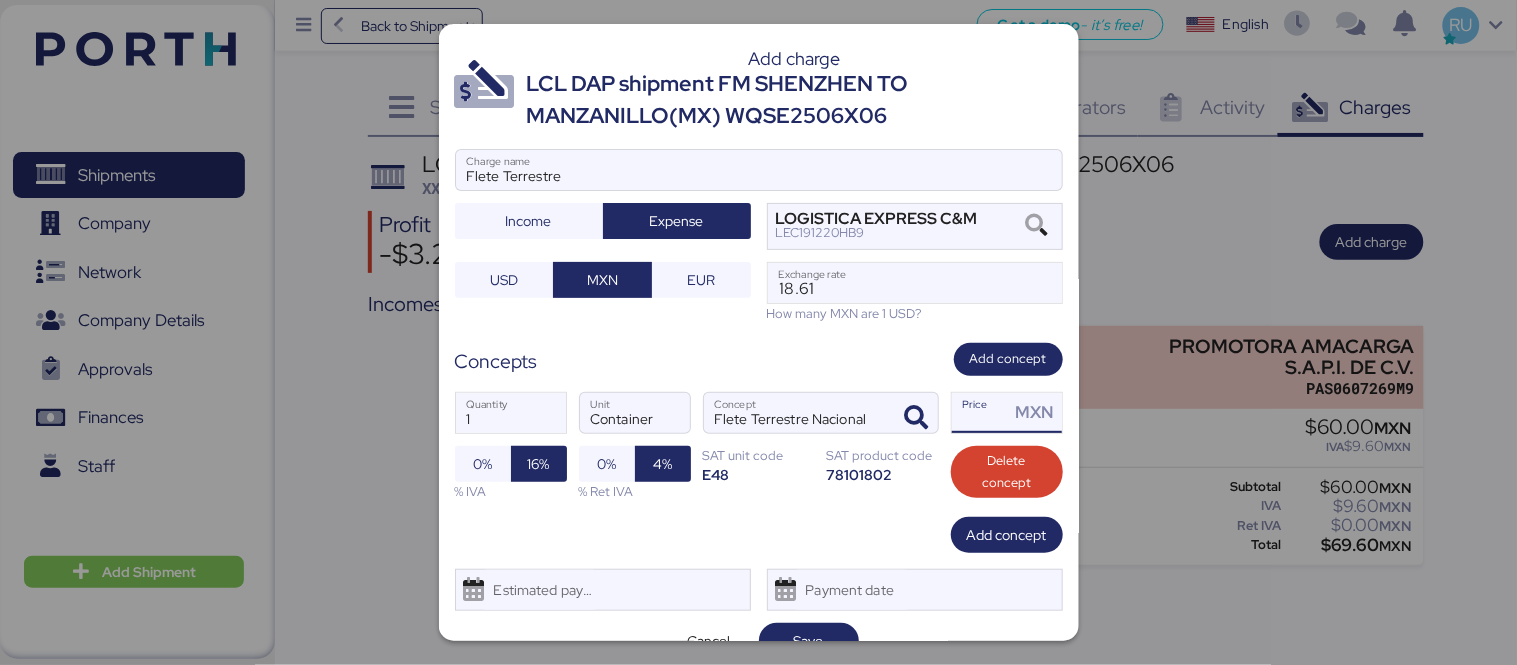 click on "Price MXN" at bounding box center [981, 413] 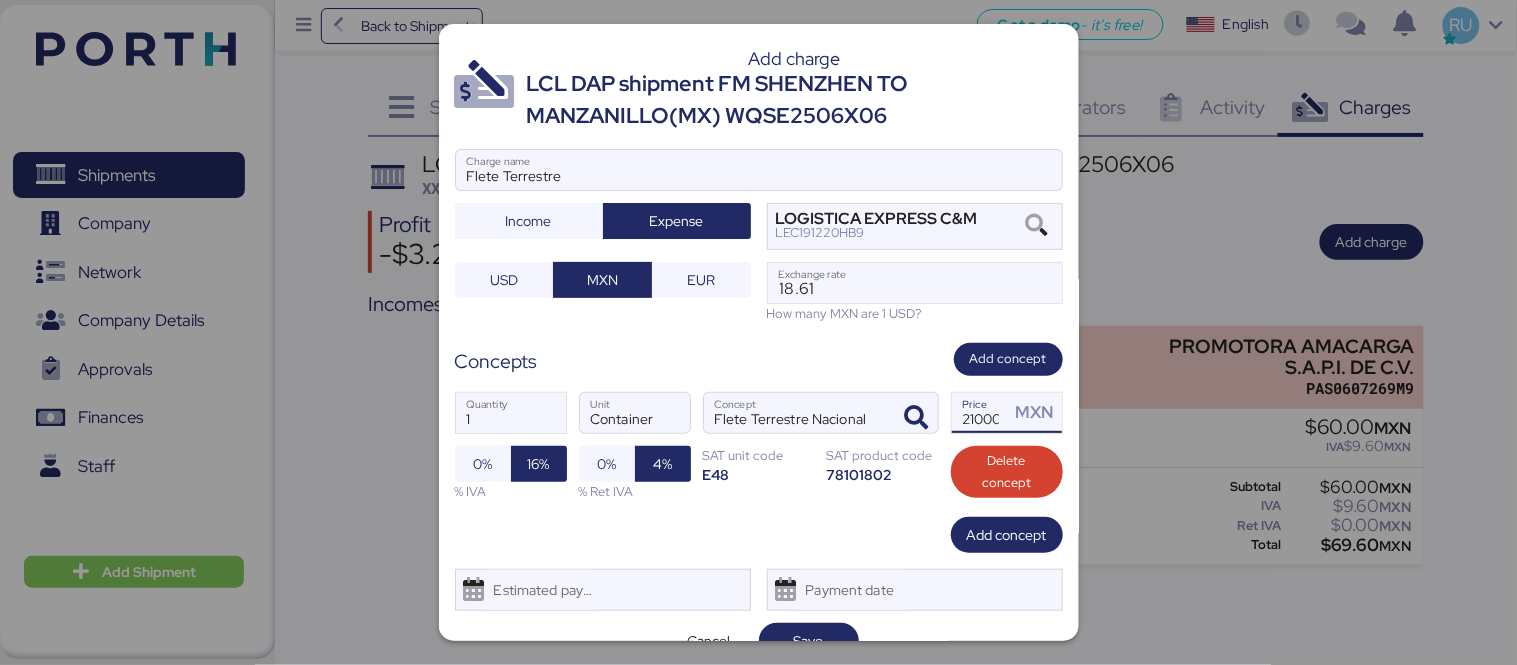scroll, scrollTop: 0, scrollLeft: 7, axis: horizontal 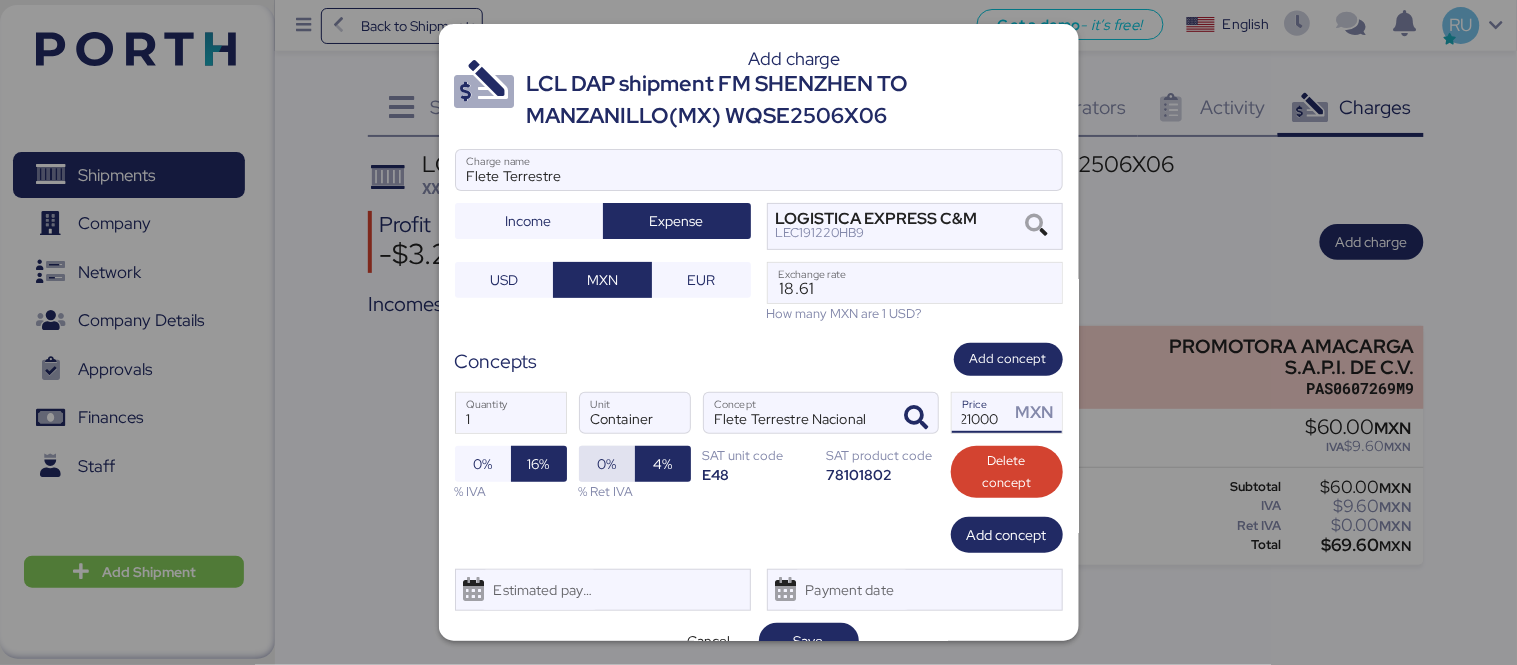 type on "21000" 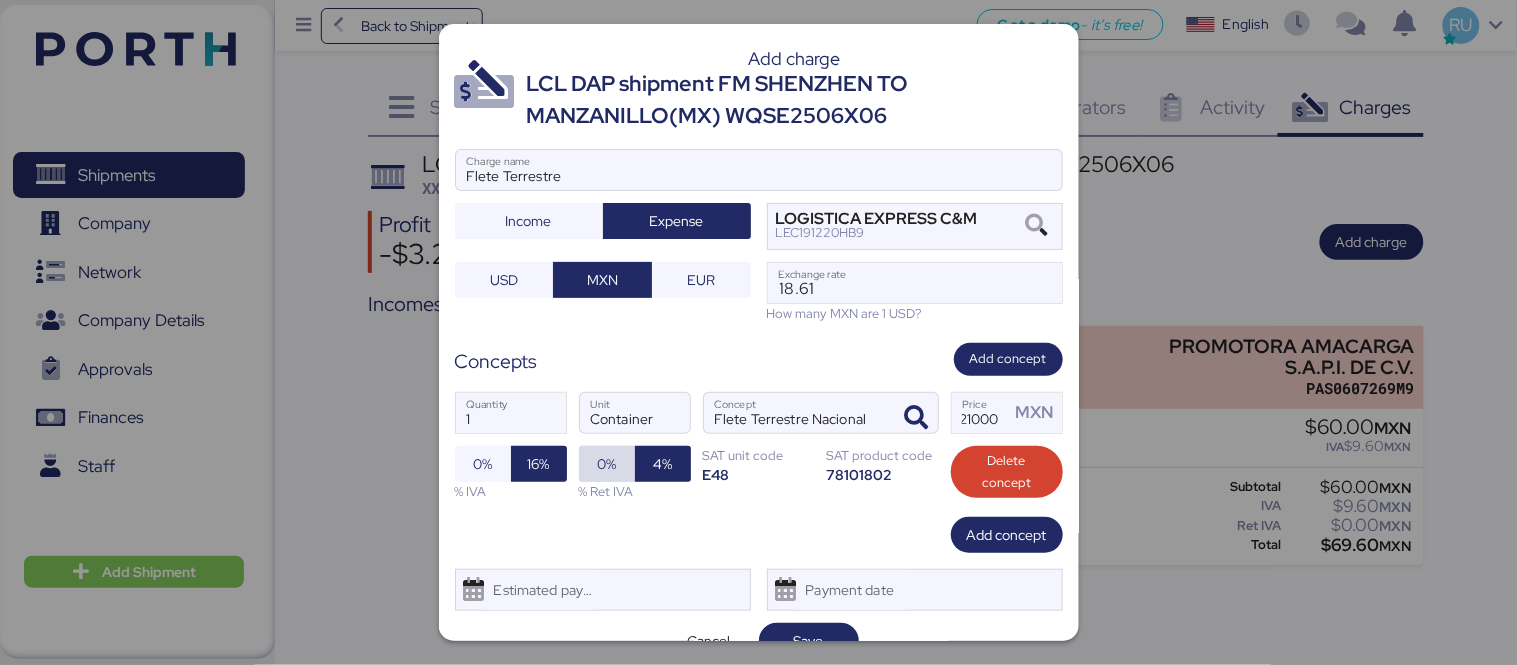 scroll, scrollTop: 0, scrollLeft: 0, axis: both 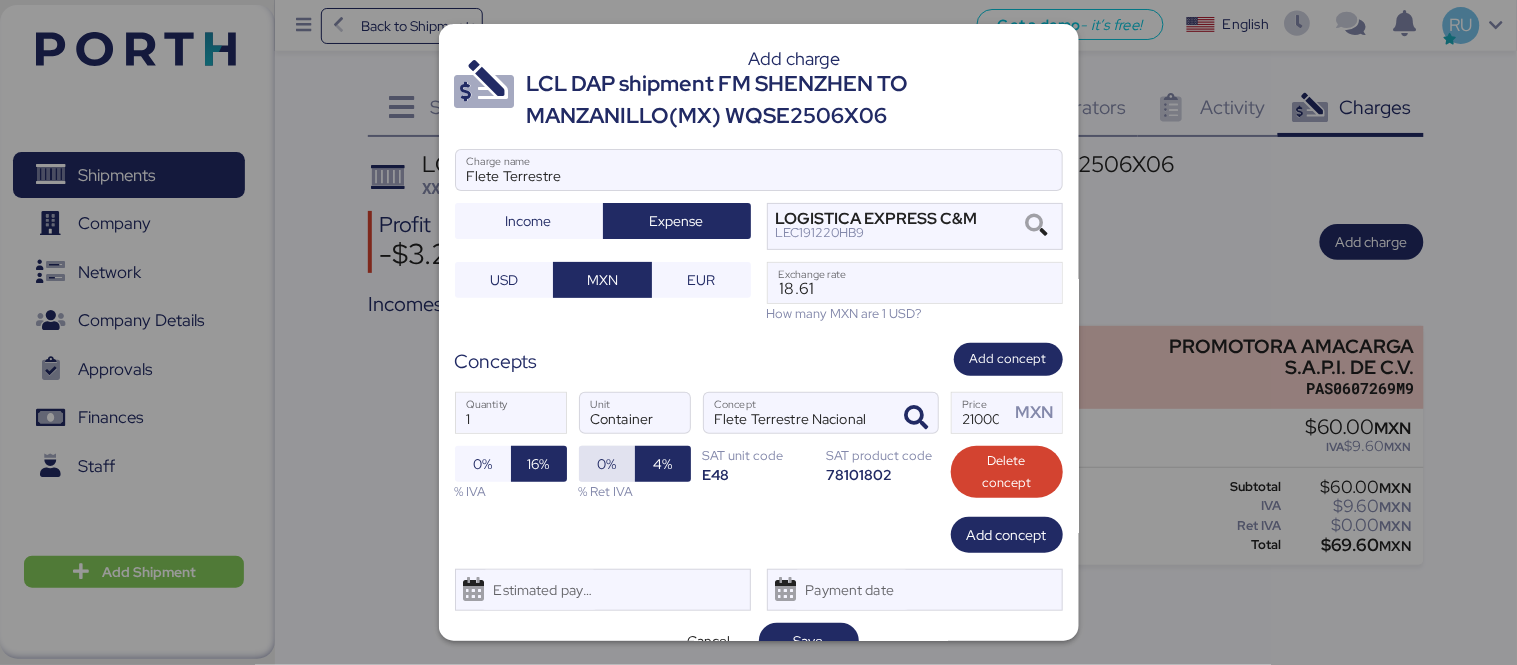 click on "0%" at bounding box center (606, 464) 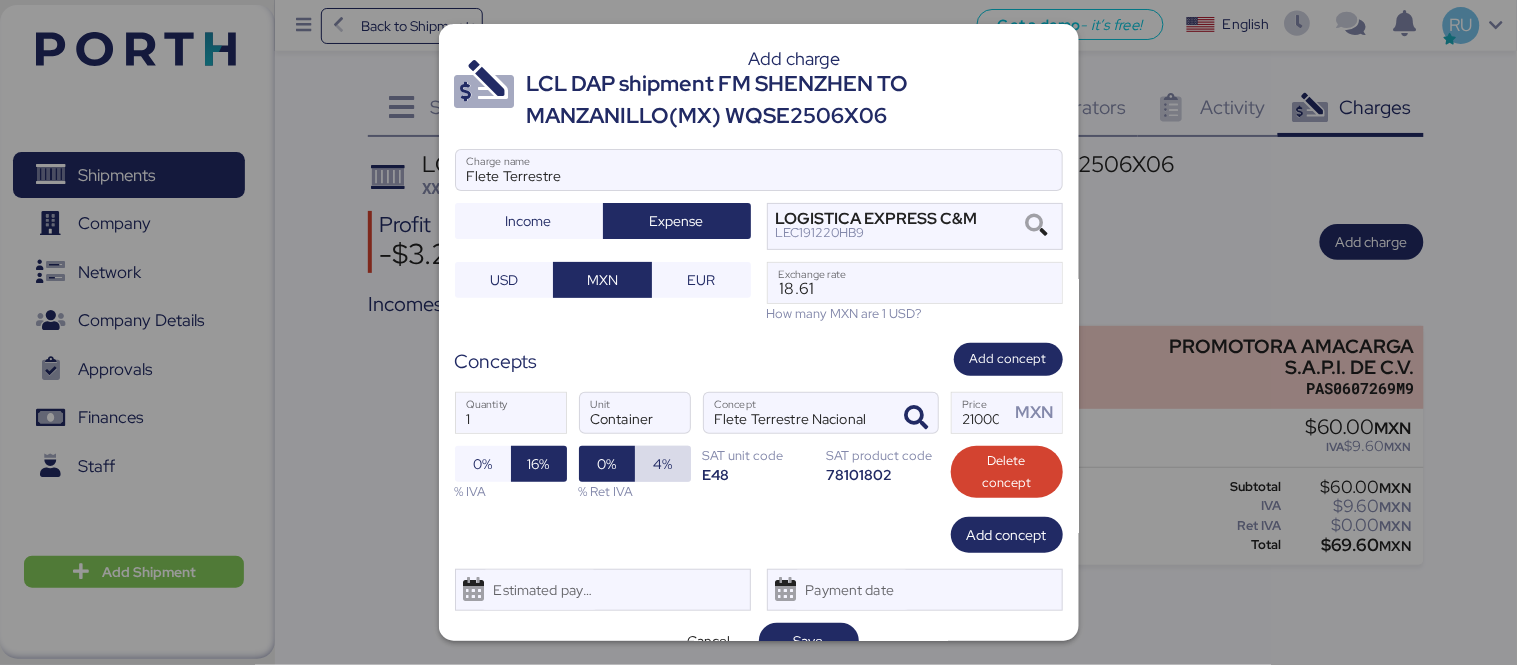click on "4%" at bounding box center [662, 464] 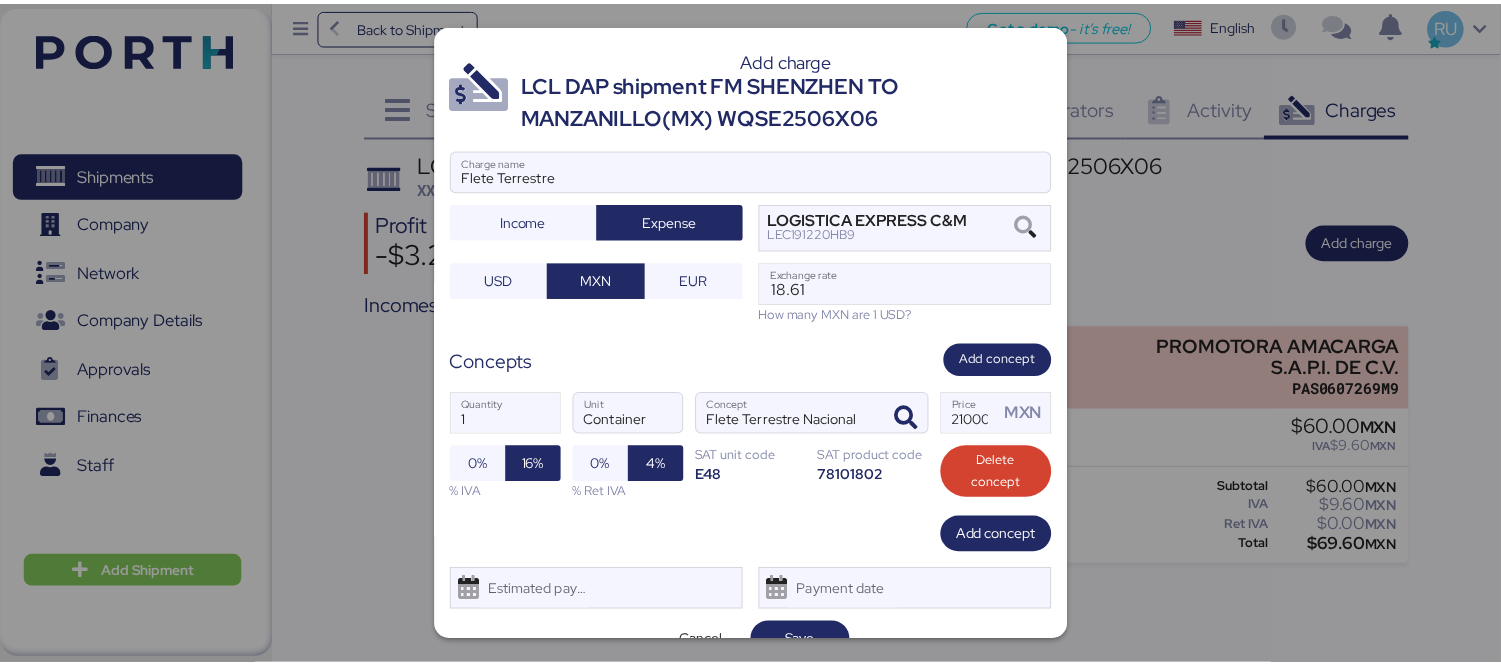 scroll, scrollTop: 34, scrollLeft: 0, axis: vertical 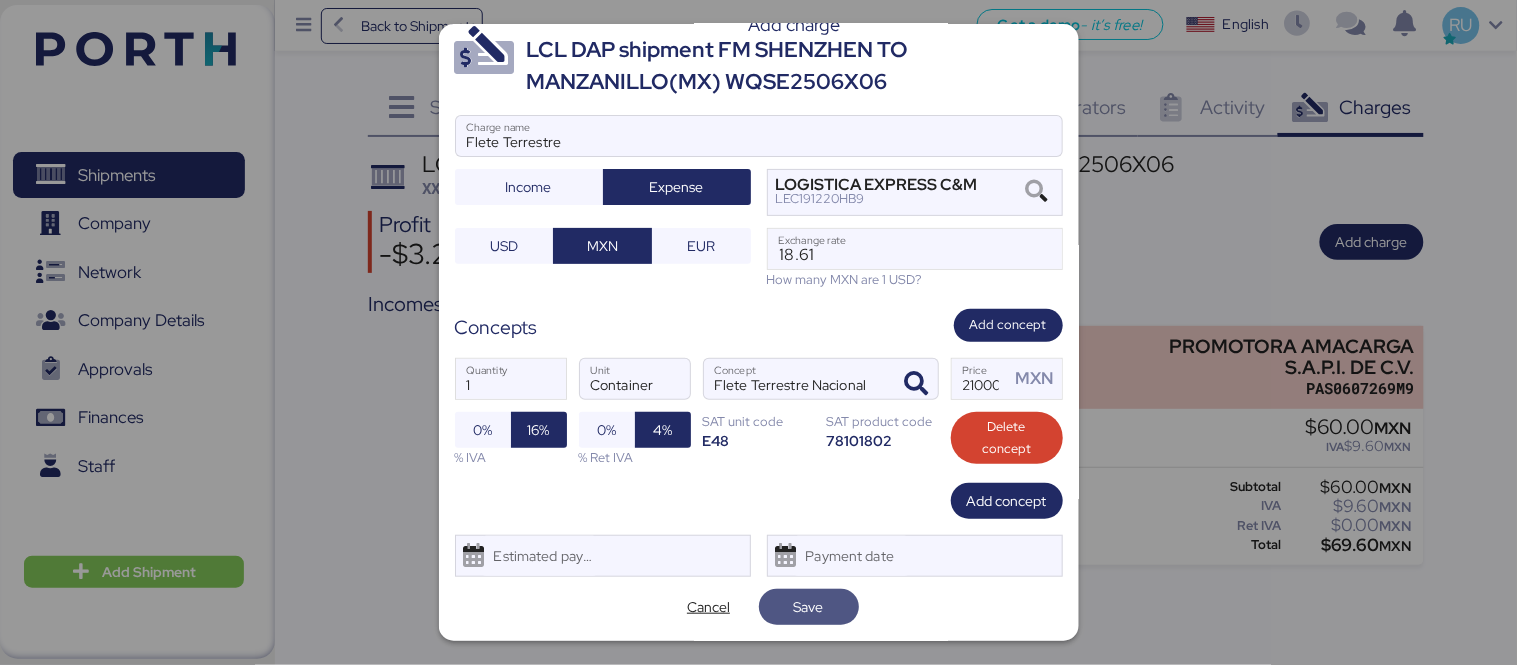 click on "Save" at bounding box center [809, 607] 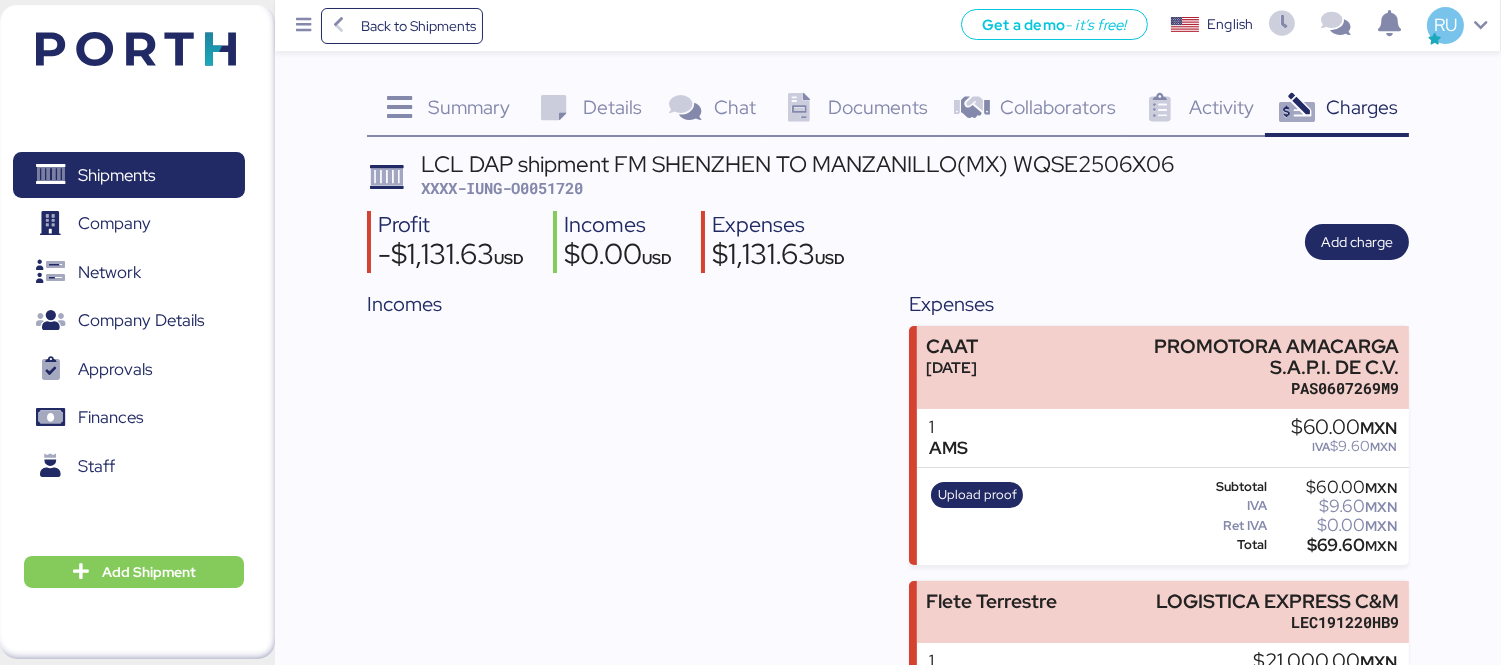 scroll, scrollTop: 157, scrollLeft: 0, axis: vertical 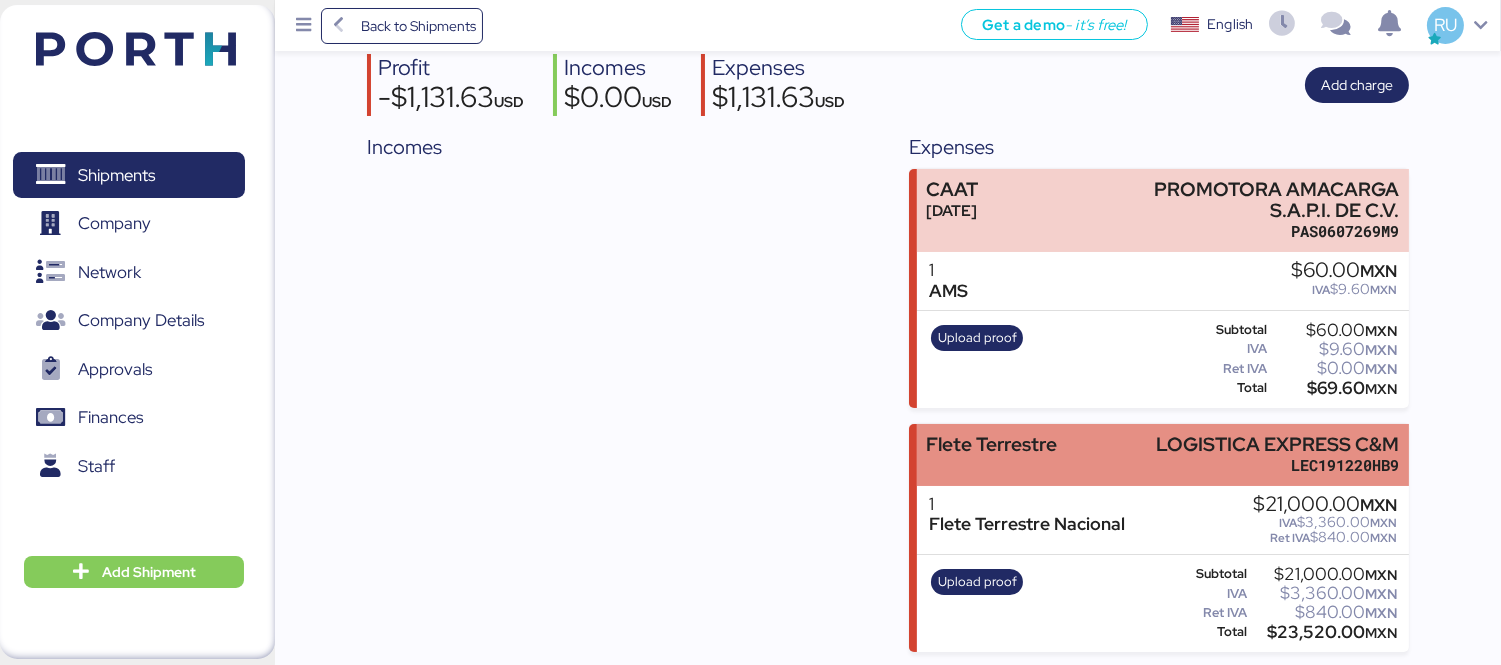click on "LOGISTICA EXPRESS C&M" at bounding box center (1277, 444) 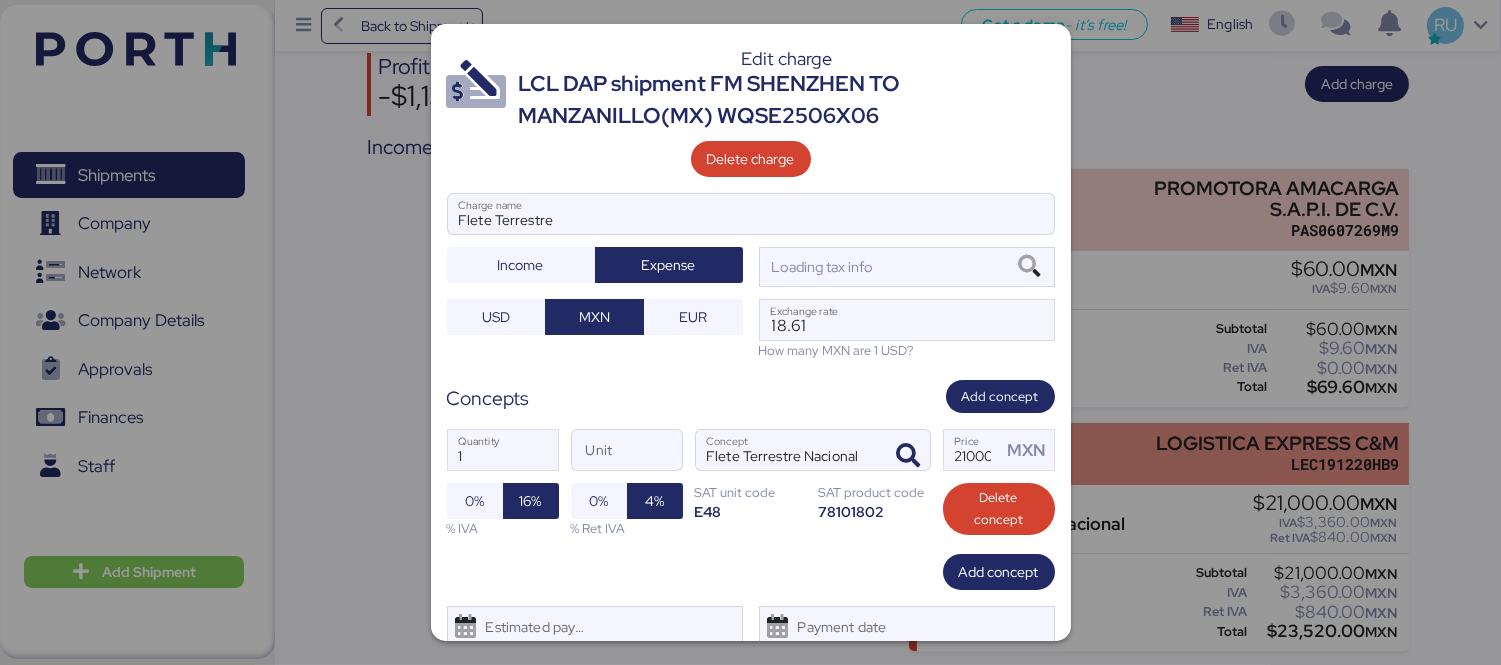 scroll, scrollTop: 0, scrollLeft: 0, axis: both 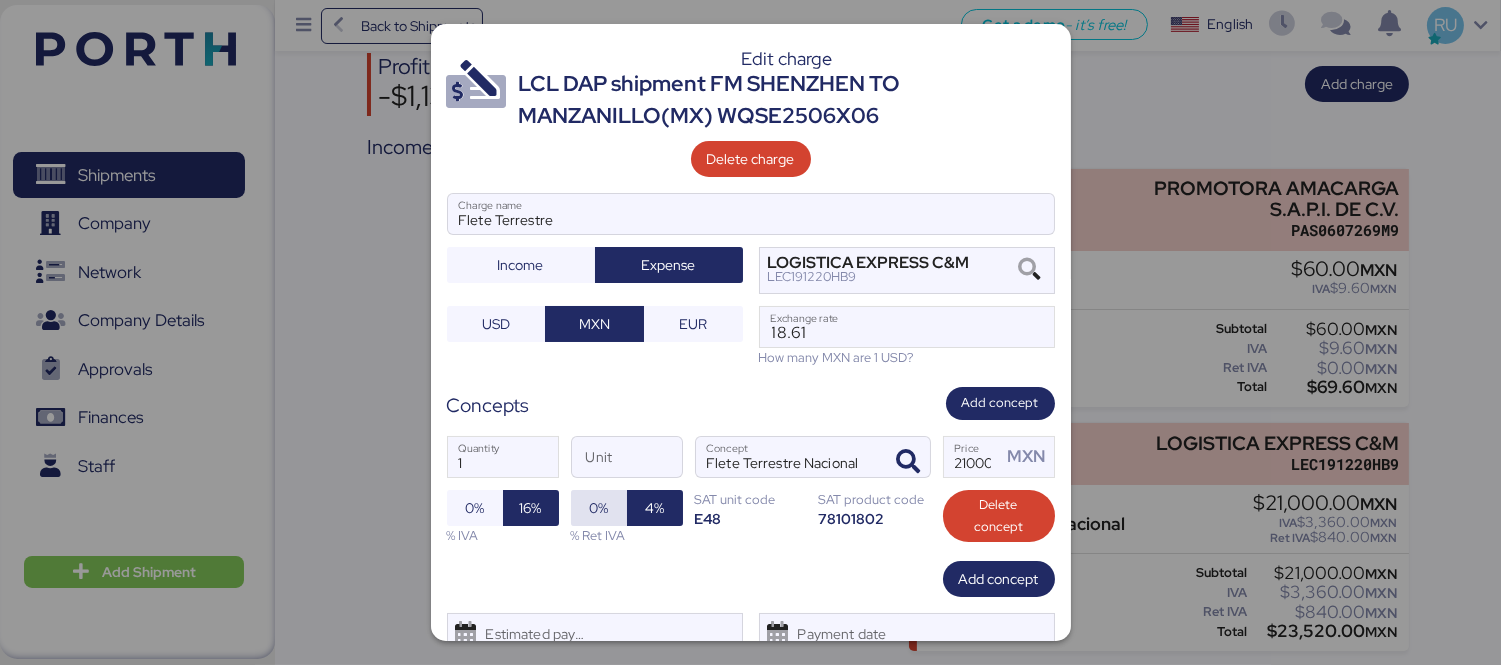 click on "0%" at bounding box center [598, 508] 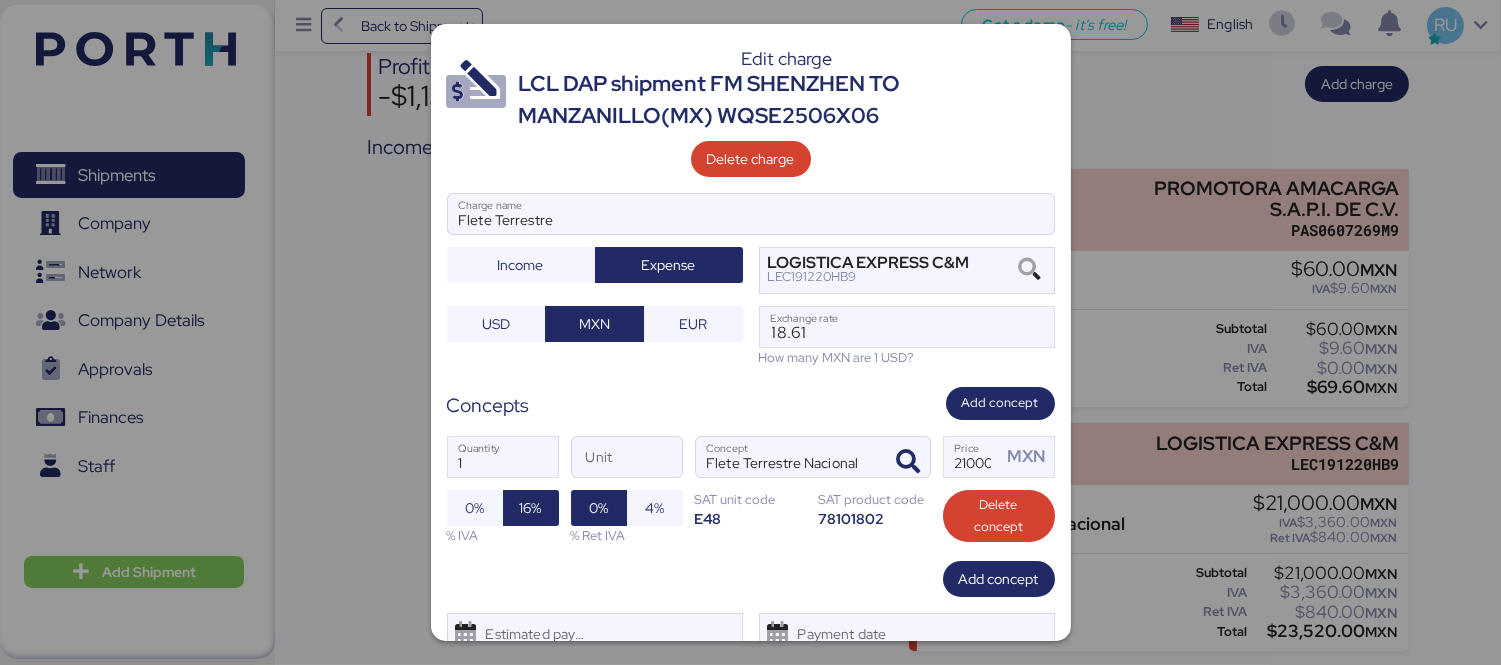 scroll, scrollTop: 77, scrollLeft: 0, axis: vertical 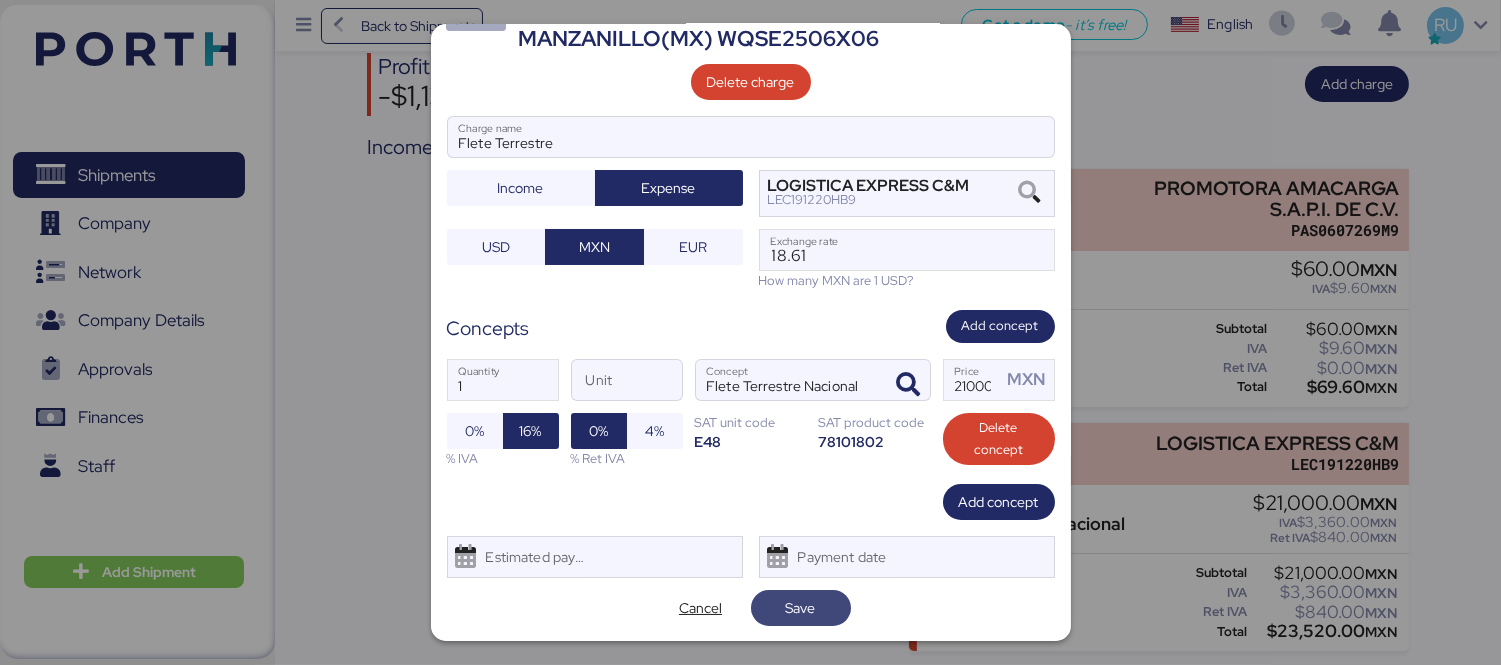click on "Save" at bounding box center [801, 608] 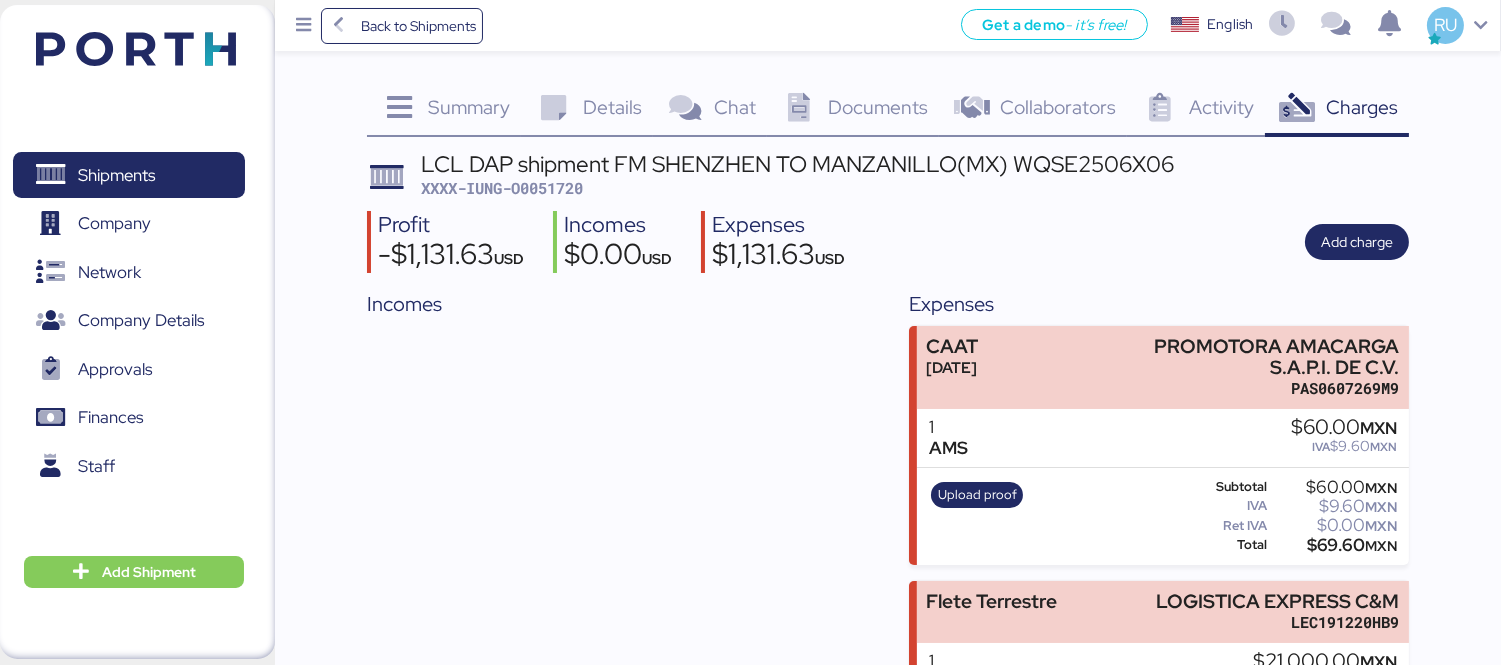scroll, scrollTop: 148, scrollLeft: 0, axis: vertical 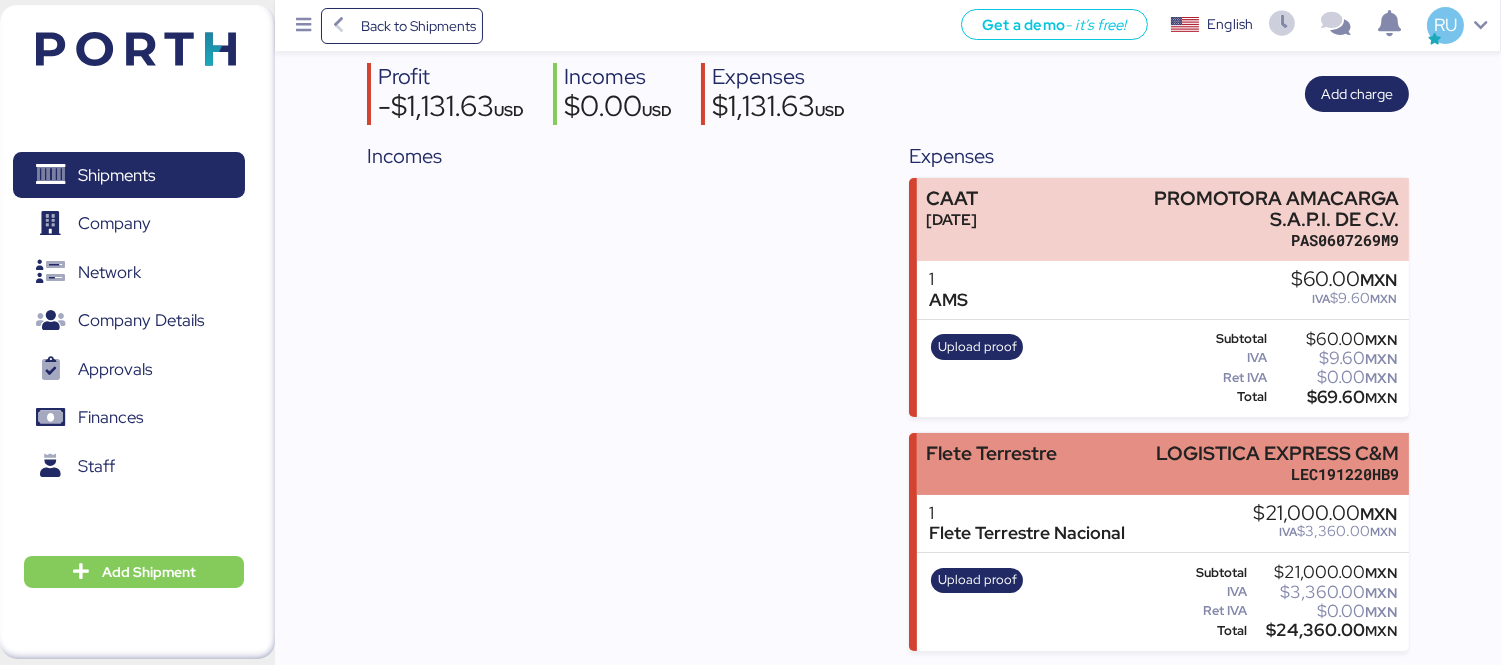 click on "[PERSON_NAME] Terrestre  LOGISTICA EXPRESS C&M LEC191220HB9" at bounding box center (1163, 463) 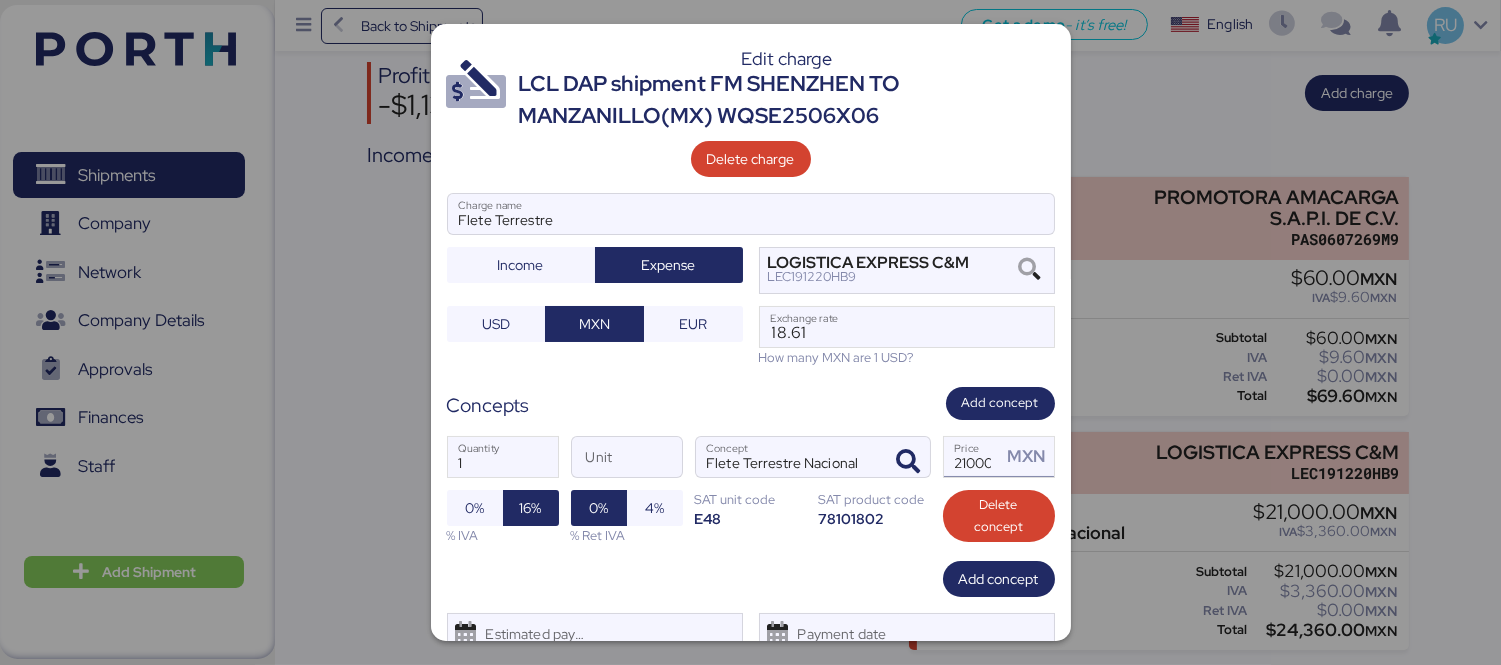 click on "21000" at bounding box center (973, 457) 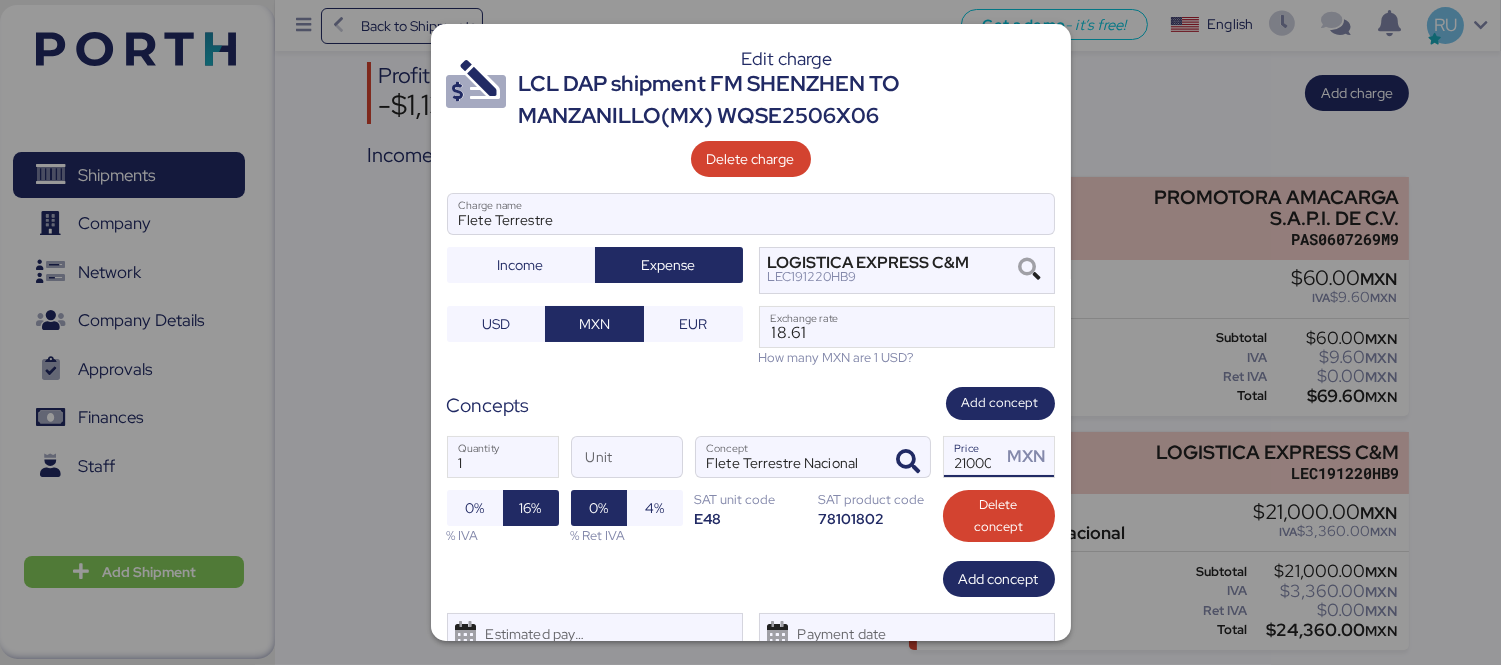 click on "21000" at bounding box center (973, 457) 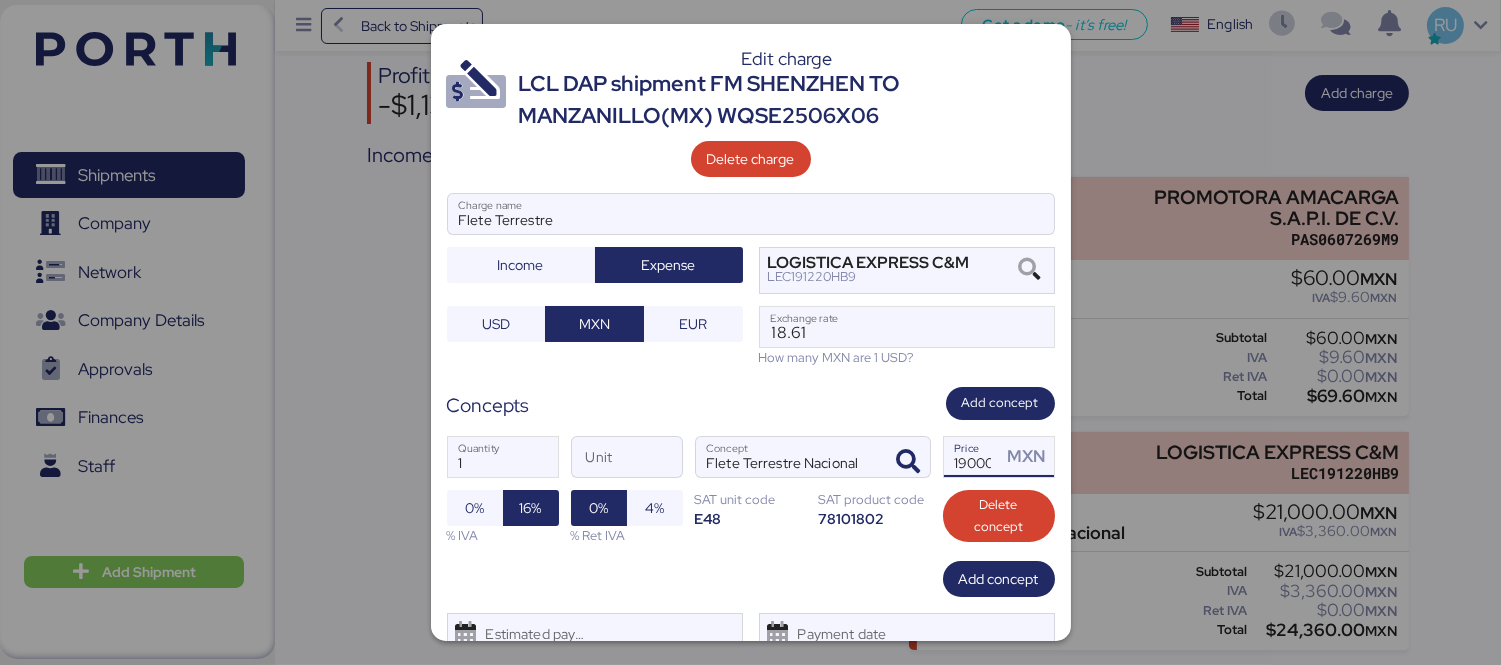 scroll, scrollTop: 0, scrollLeft: 7, axis: horizontal 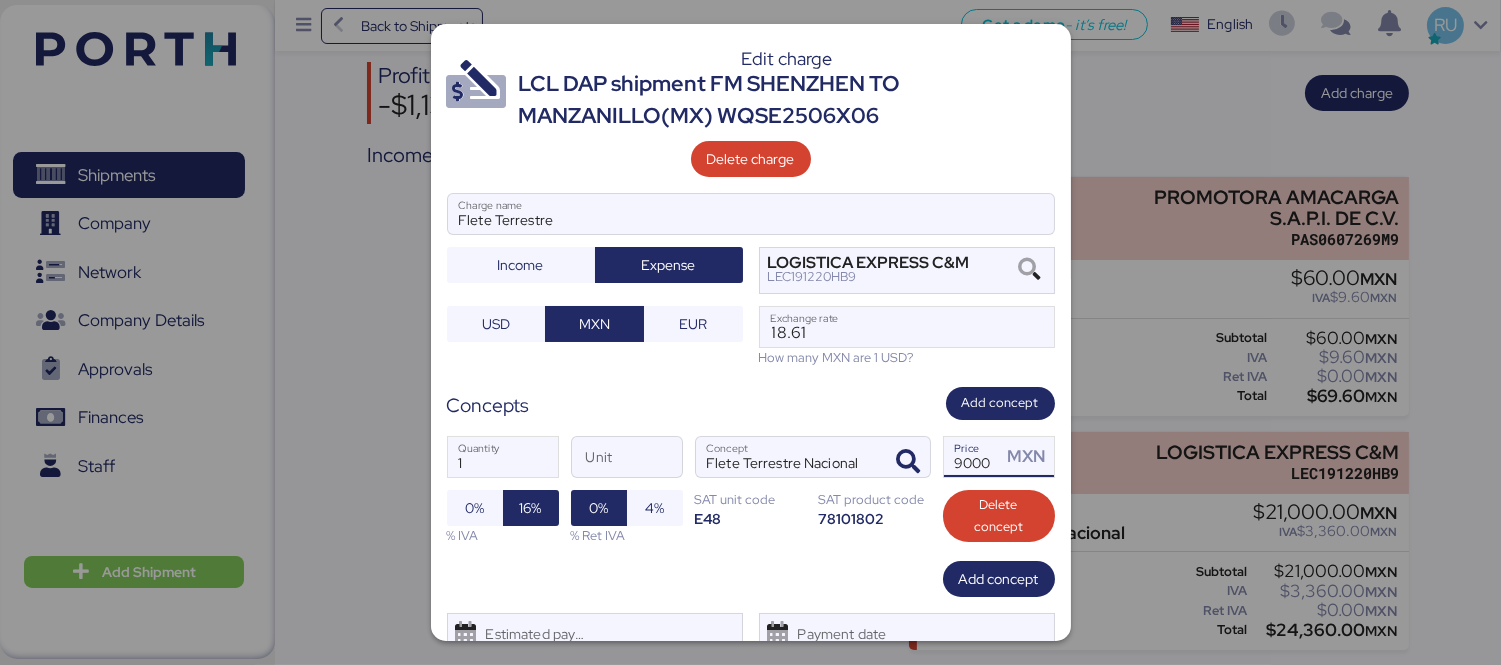type on "19000" 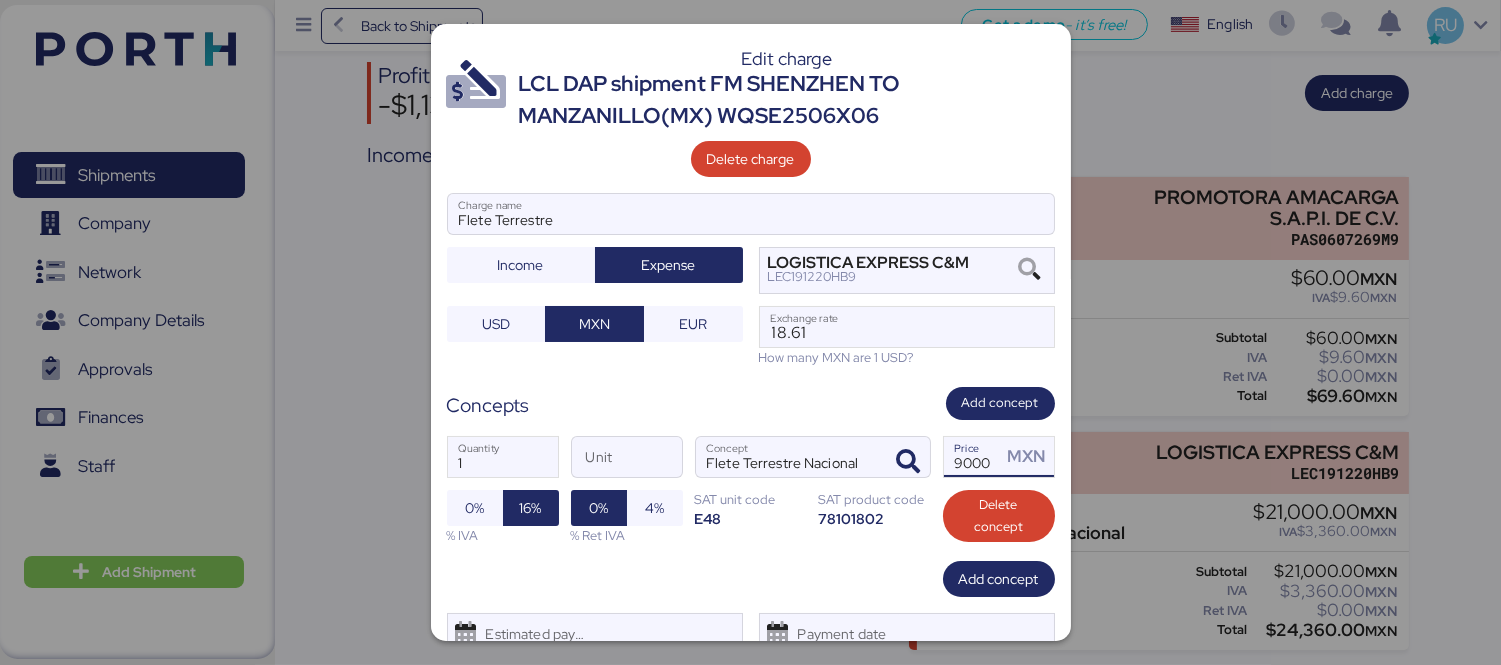 scroll, scrollTop: 77, scrollLeft: 0, axis: vertical 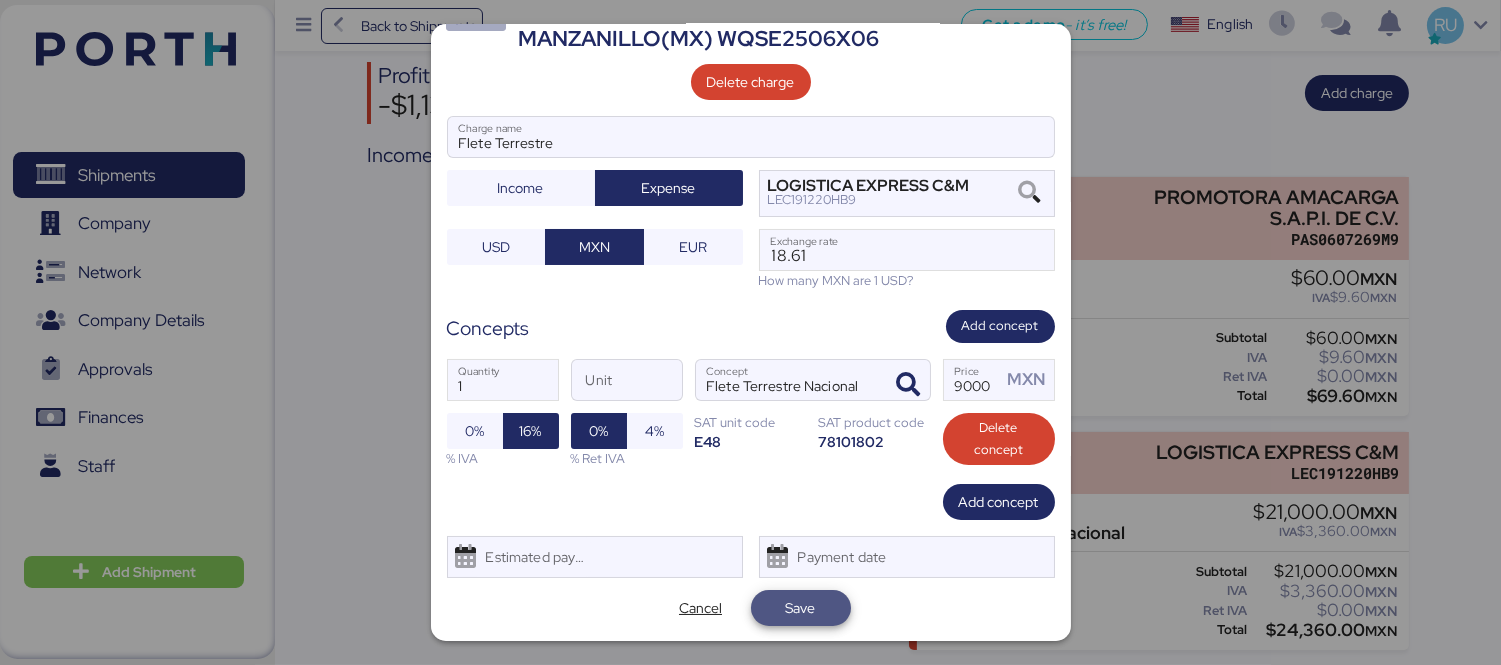 click on "Save" at bounding box center (801, 608) 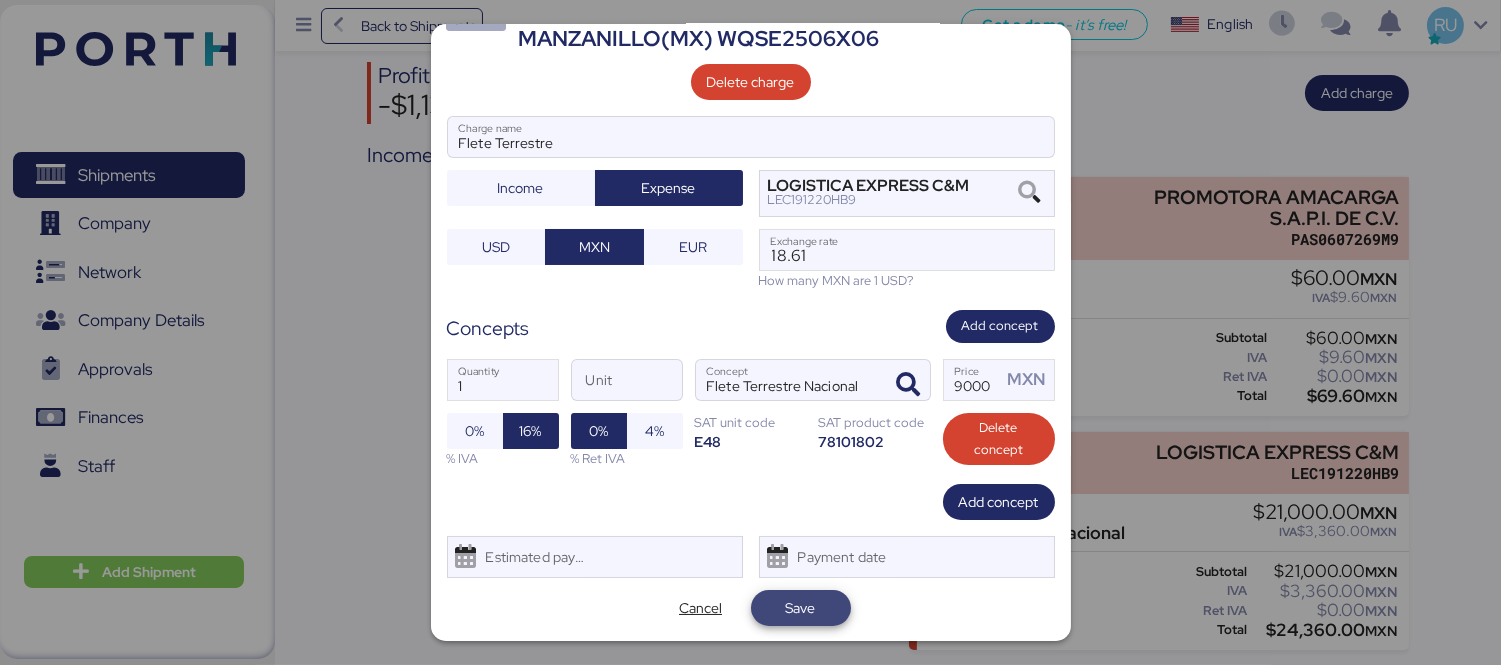scroll, scrollTop: 0, scrollLeft: 0, axis: both 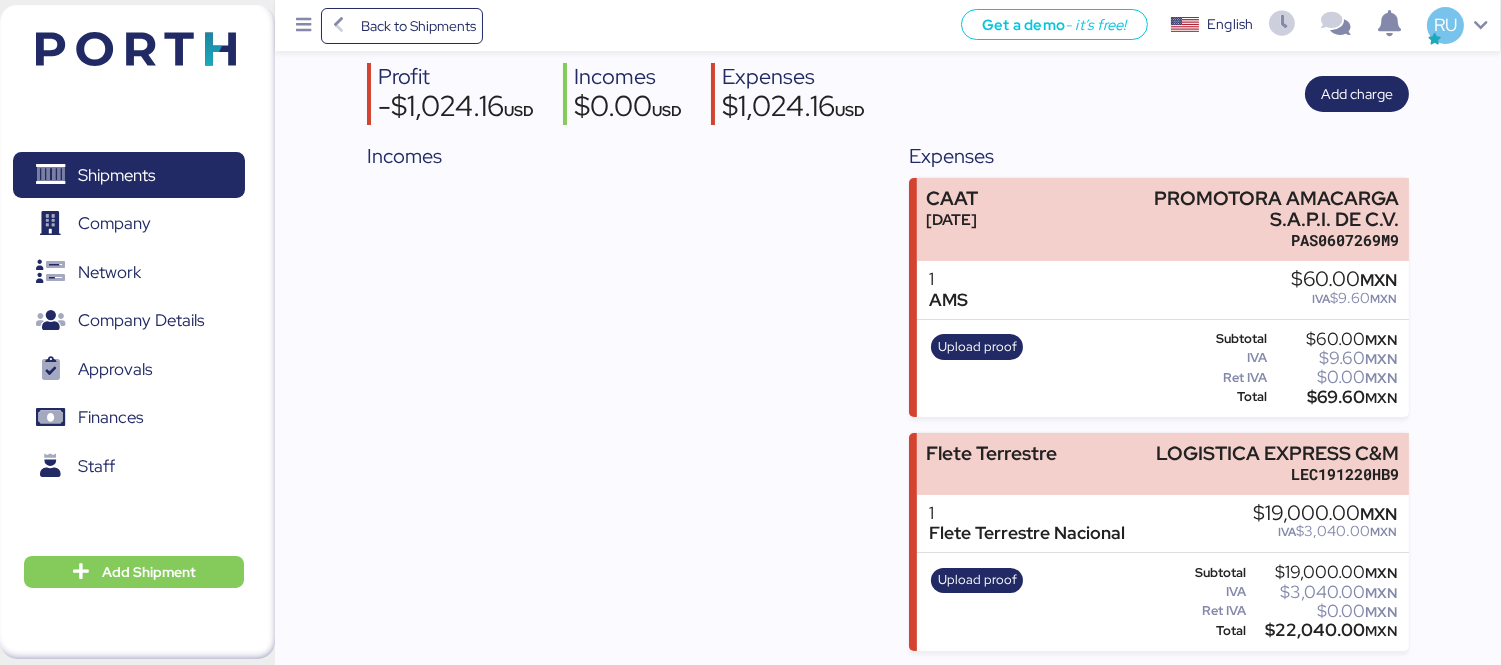click on "1  [PERSON_NAME] Terrestre Nacional
$19,000.00  MXN IVA
$3,040.00
MXN" at bounding box center (1163, 524) 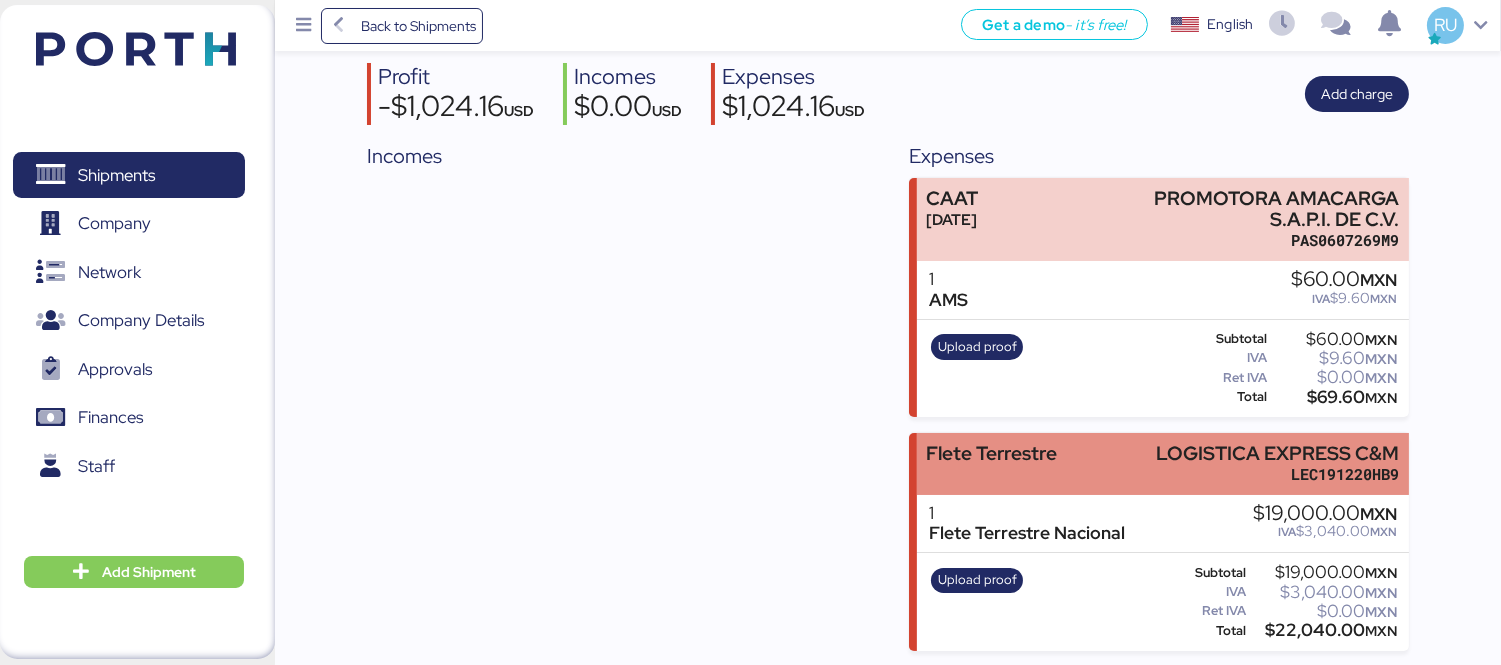 click on "Flete Terrestre" at bounding box center (991, 453) 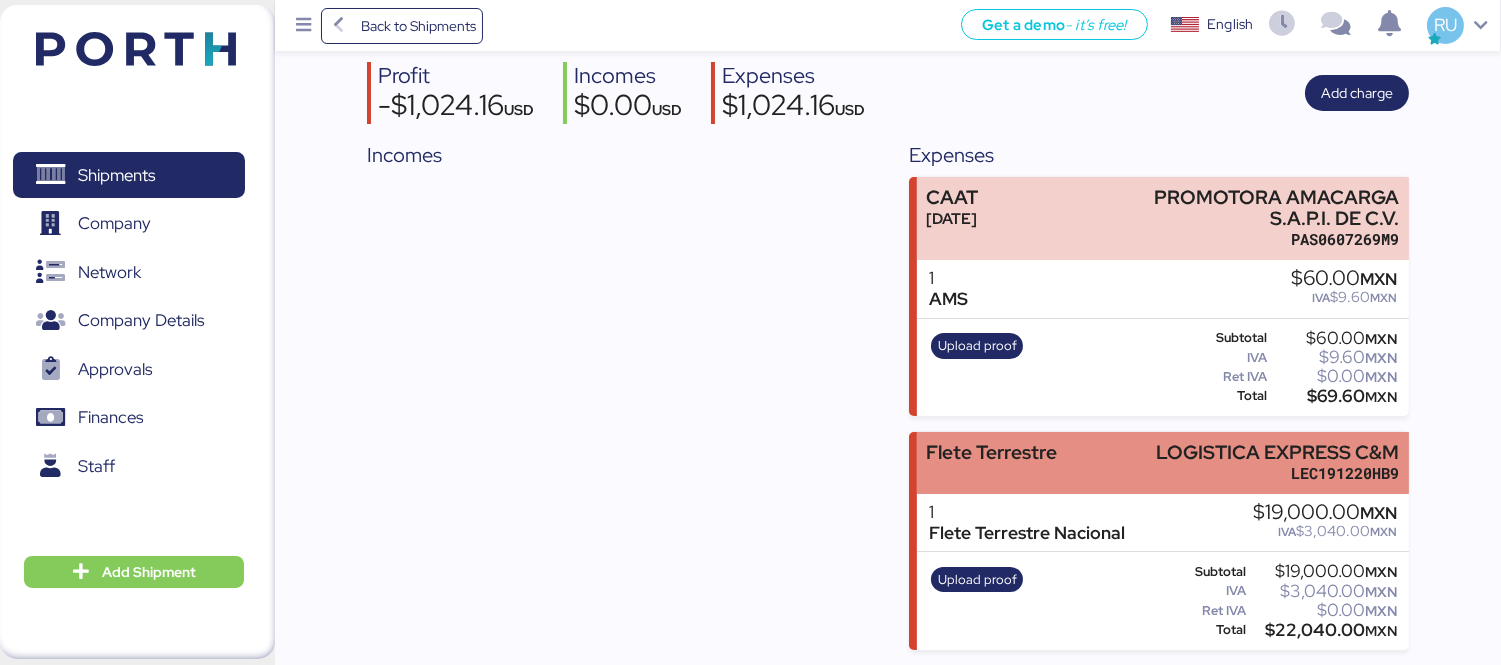 scroll, scrollTop: 0, scrollLeft: 0, axis: both 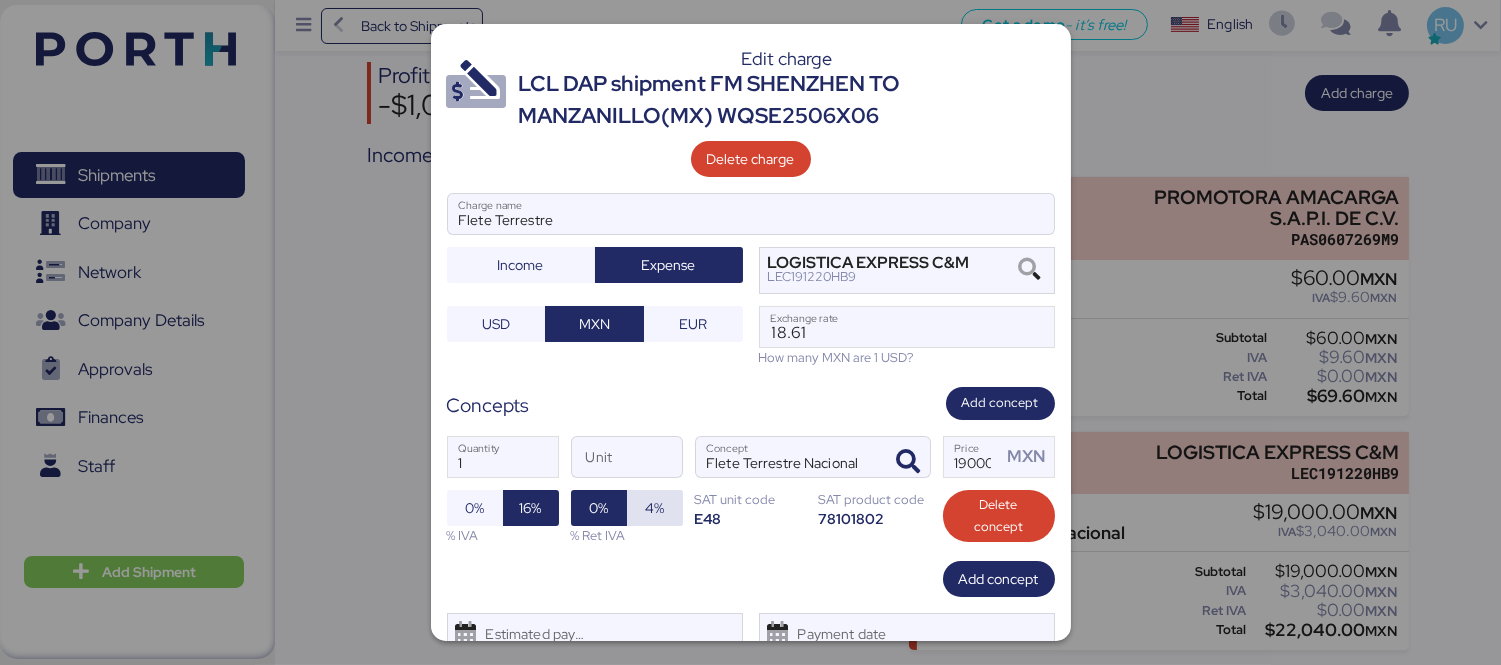 click on "4%" at bounding box center (654, 508) 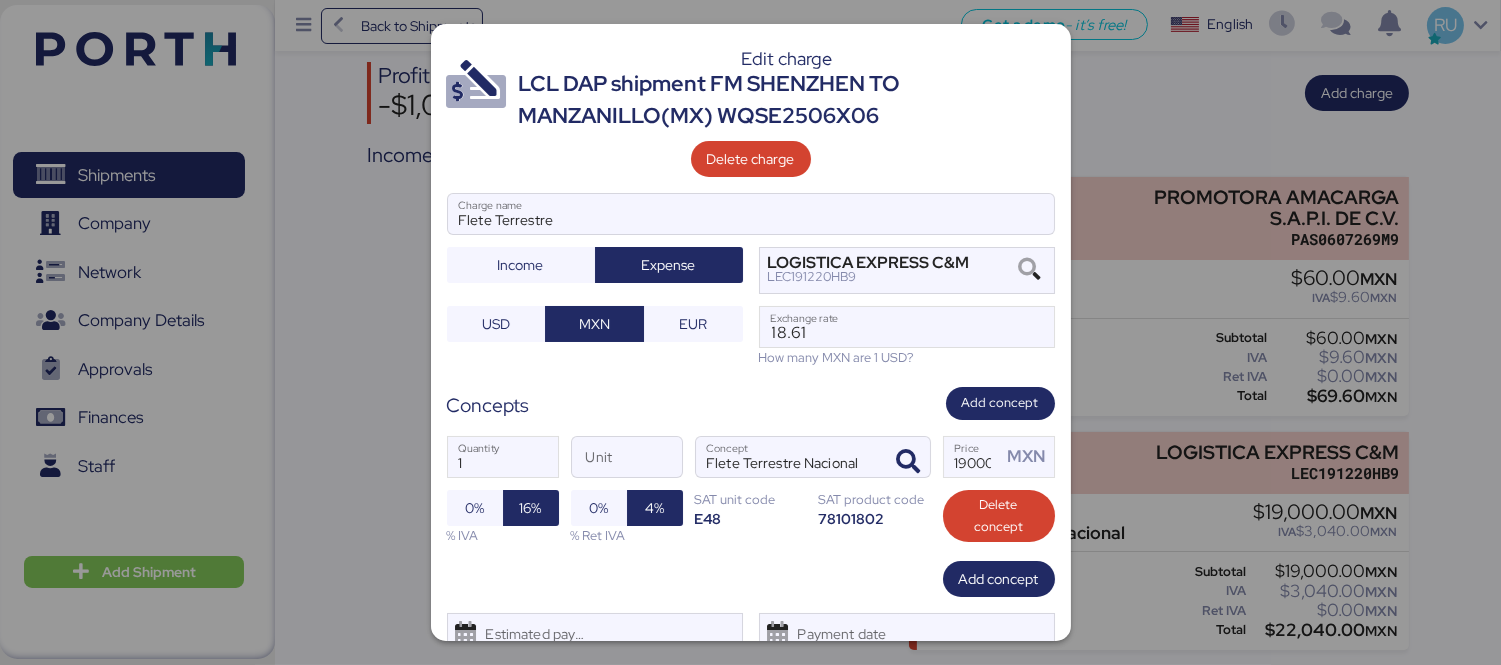 scroll, scrollTop: 77, scrollLeft: 0, axis: vertical 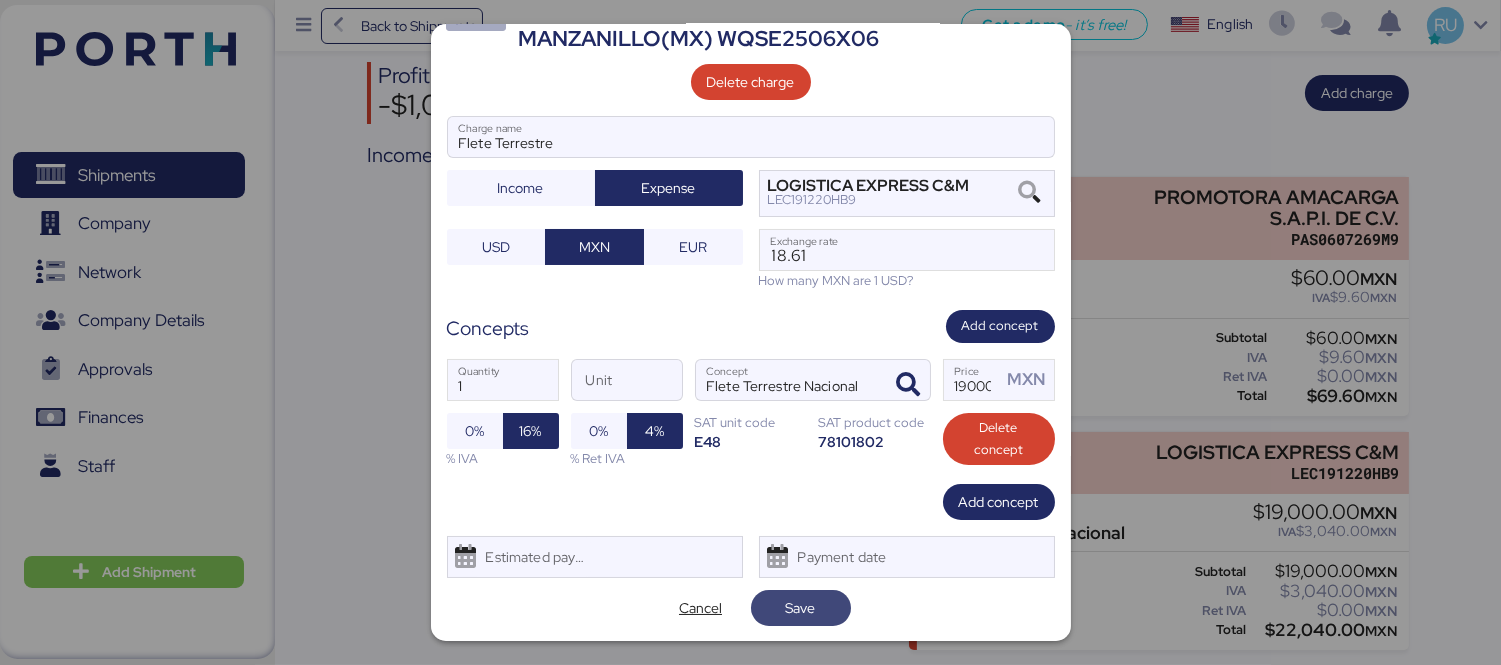 click on "Save" at bounding box center (801, 608) 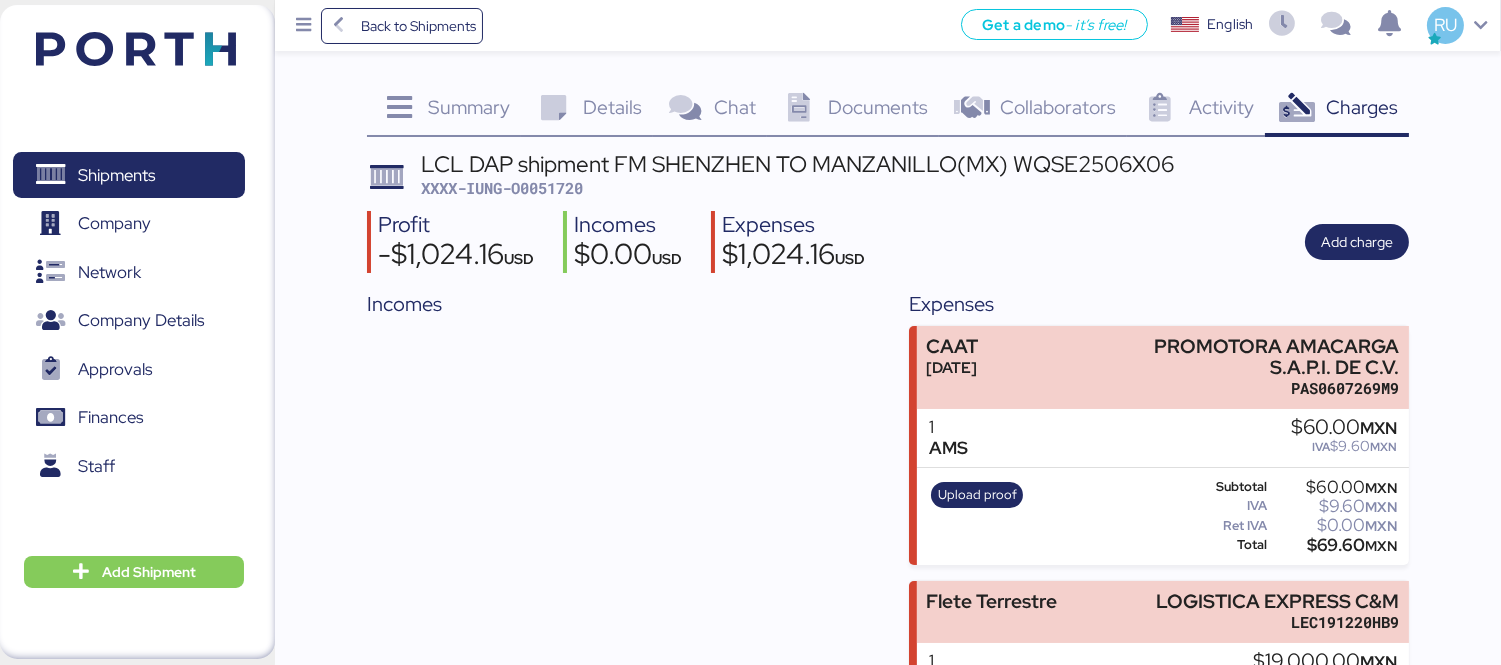 scroll, scrollTop: 157, scrollLeft: 0, axis: vertical 